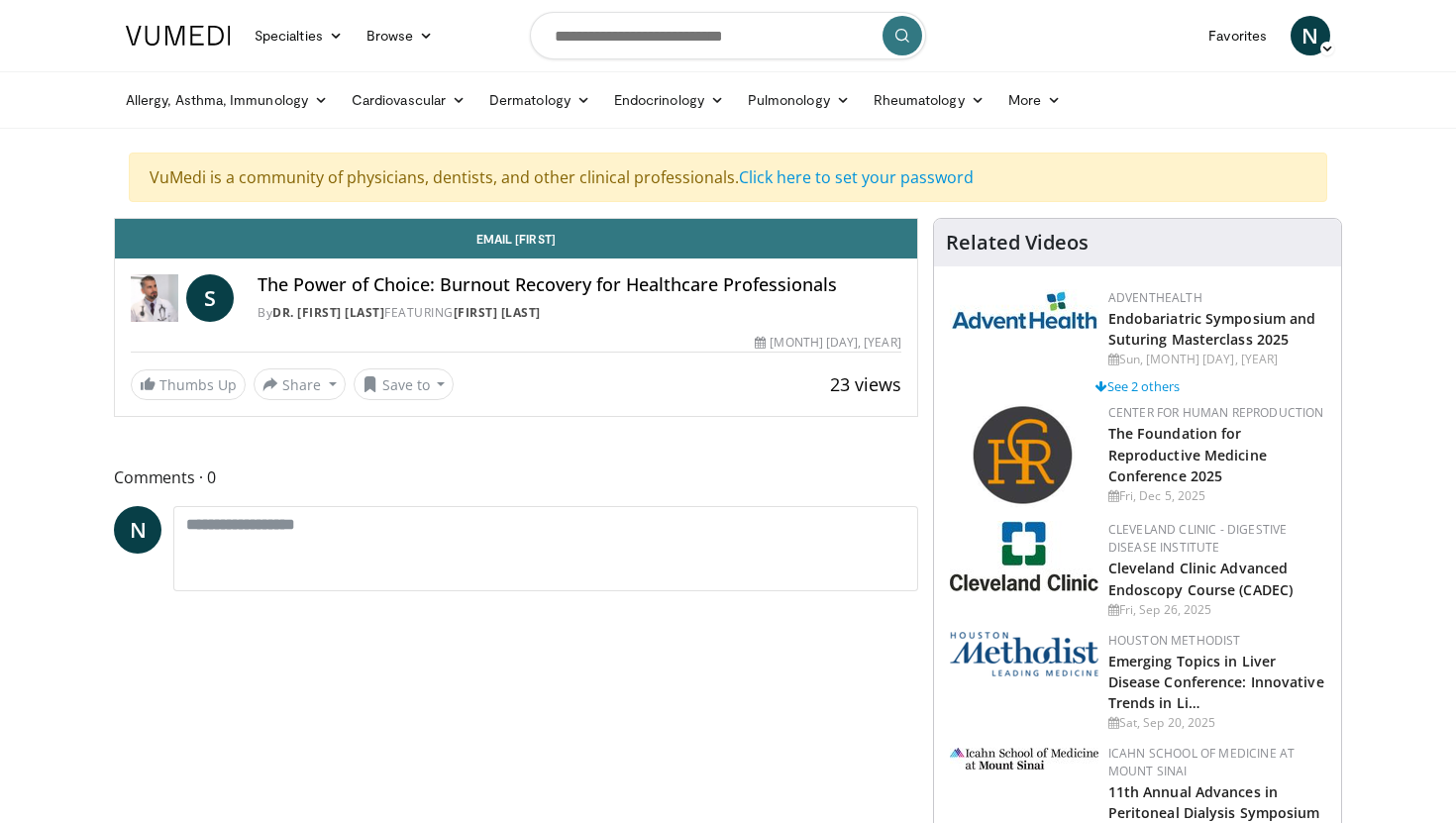 scroll, scrollTop: 0, scrollLeft: 0, axis: both 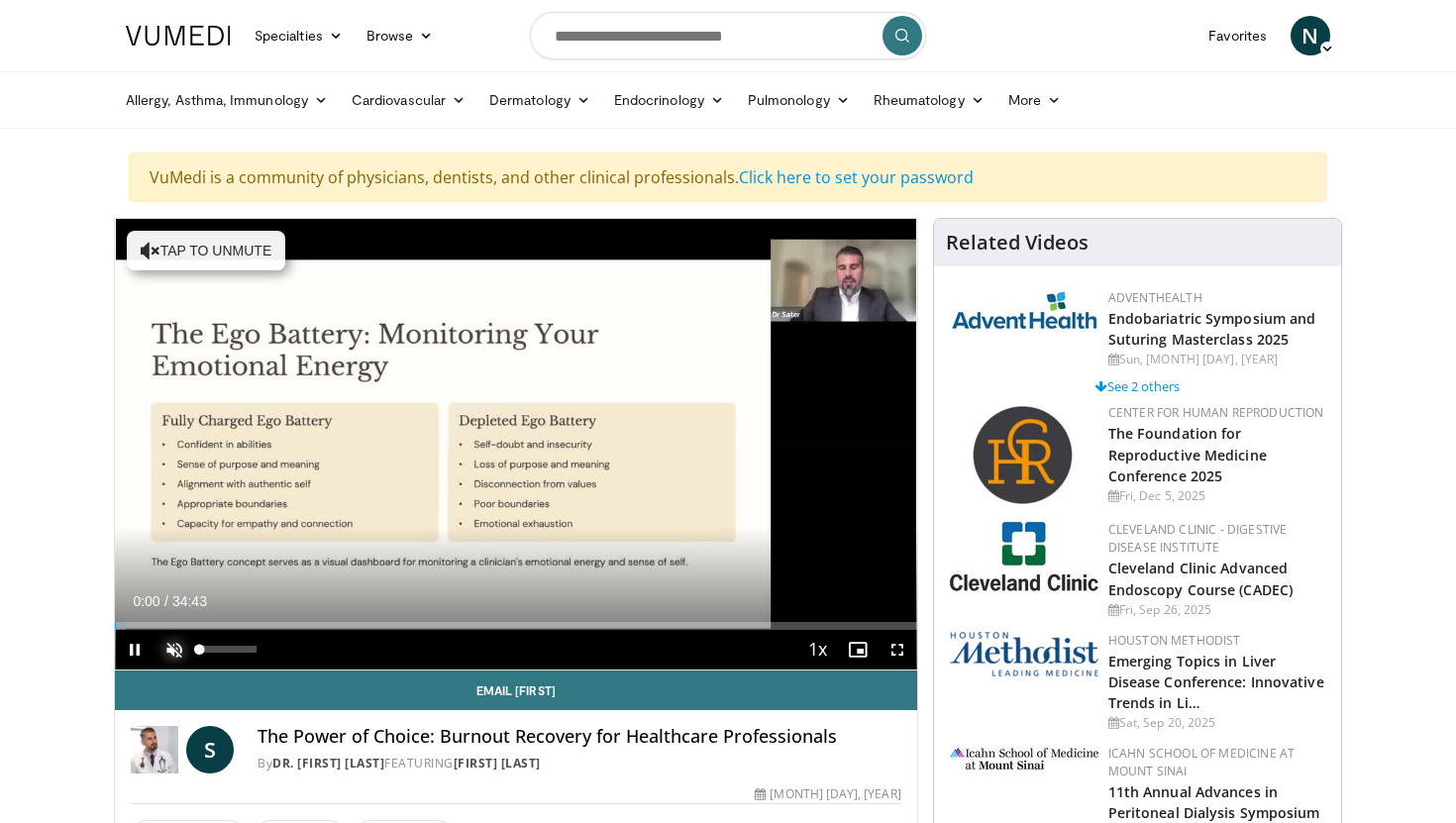 click at bounding box center (174, 650) 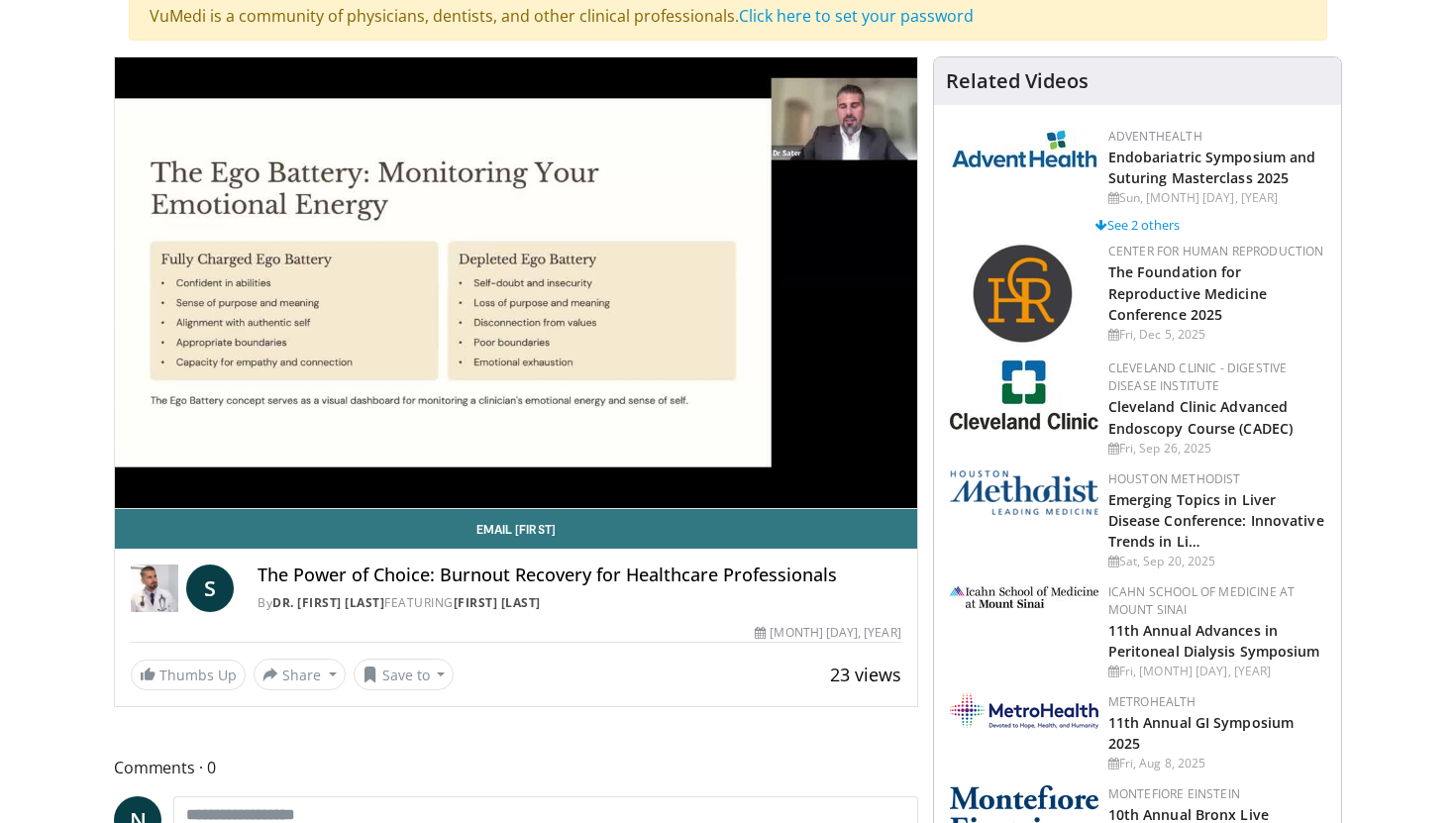 scroll, scrollTop: 0, scrollLeft: 0, axis: both 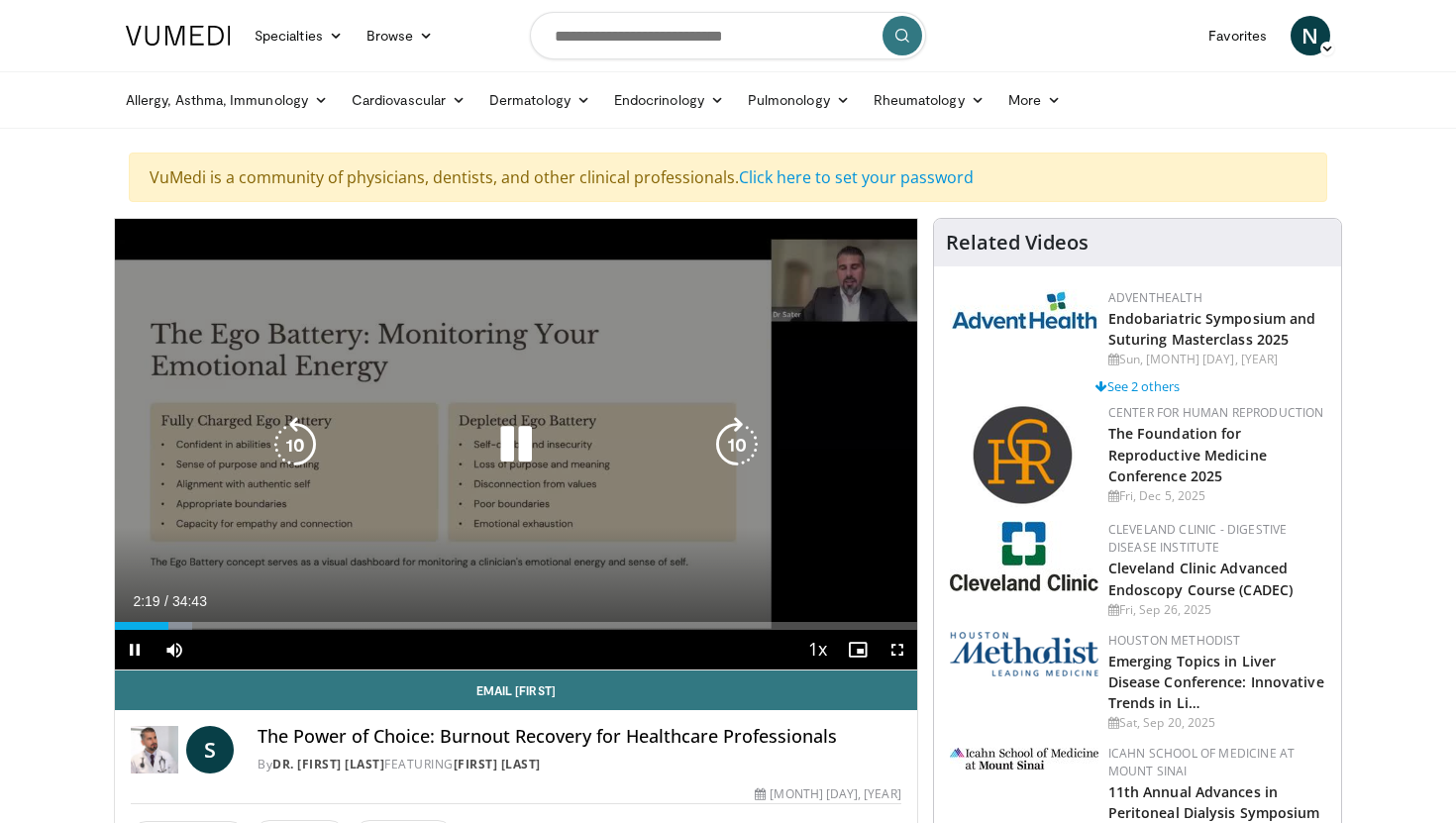 click at bounding box center [516, 445] 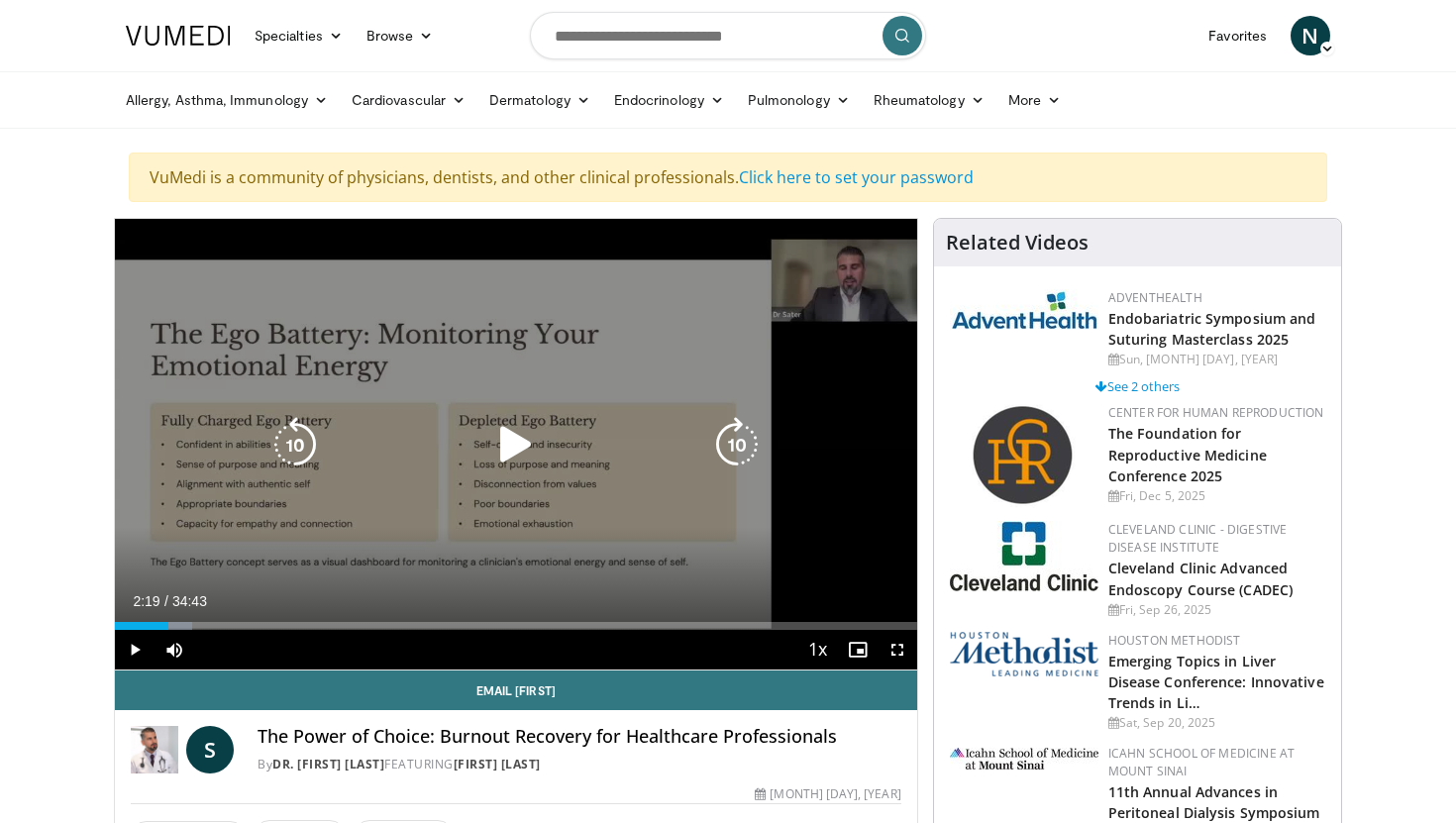 click at bounding box center (516, 445) 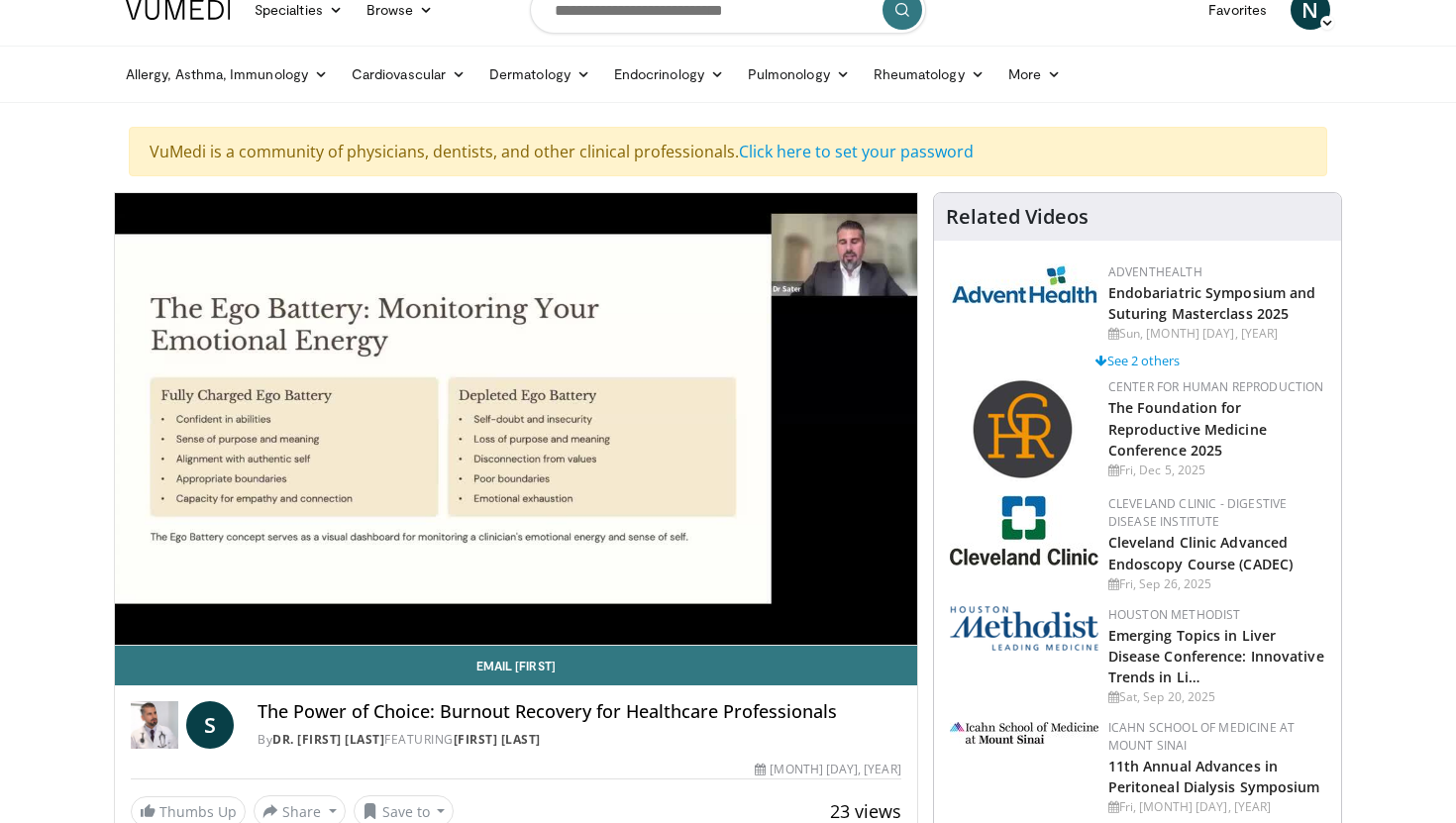 scroll, scrollTop: 0, scrollLeft: 0, axis: both 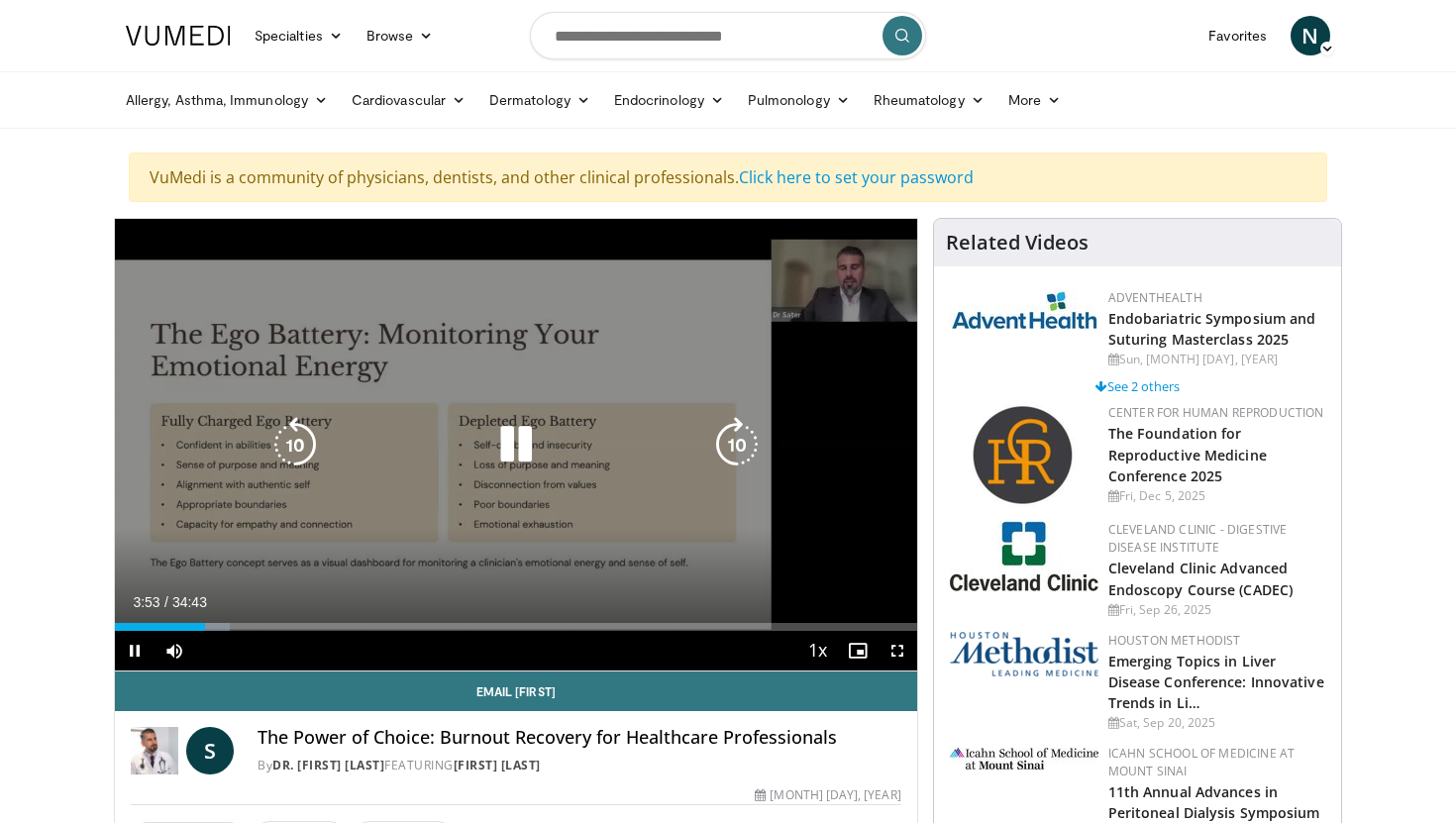 click at bounding box center (516, 445) 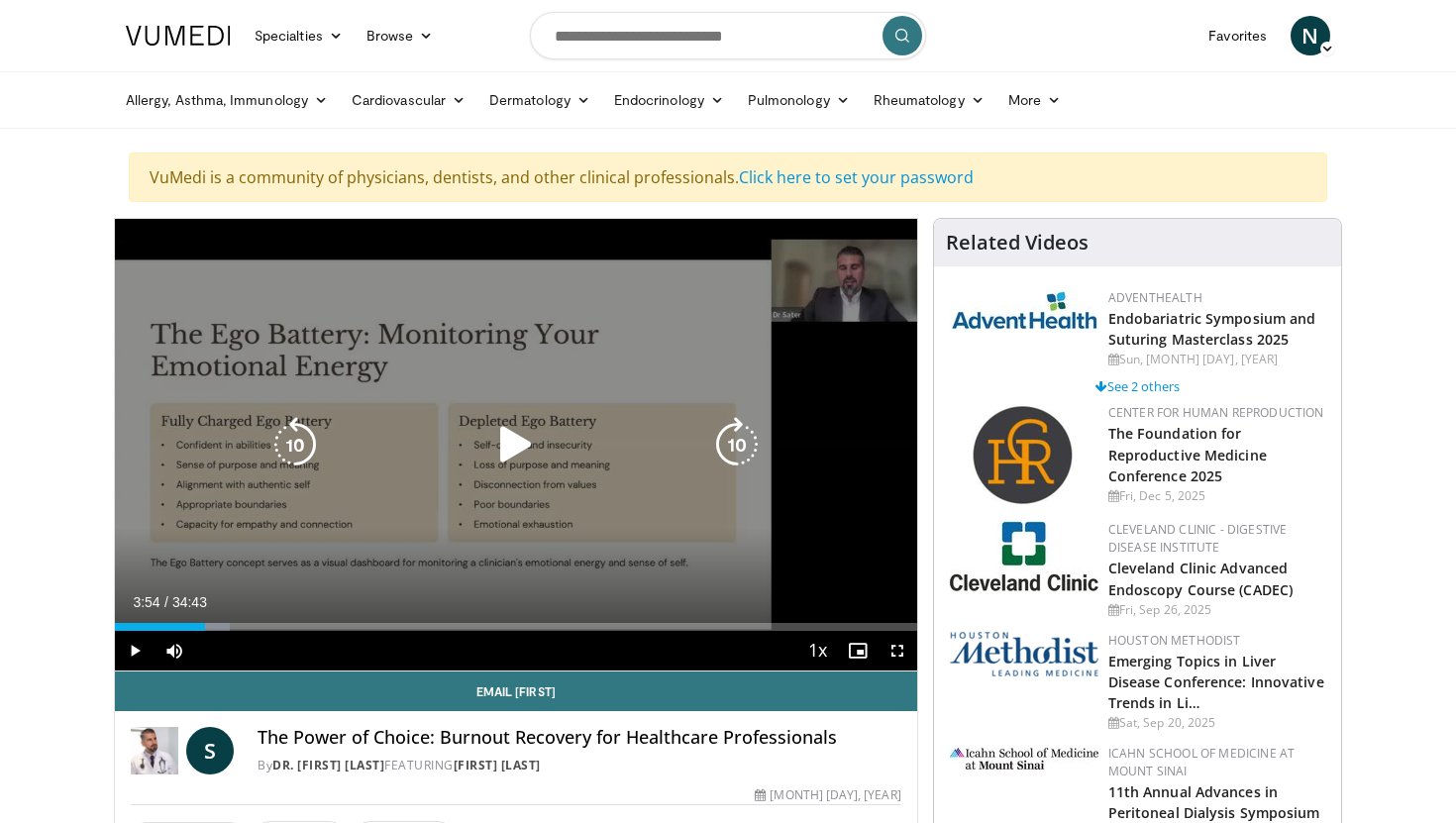 click at bounding box center [516, 445] 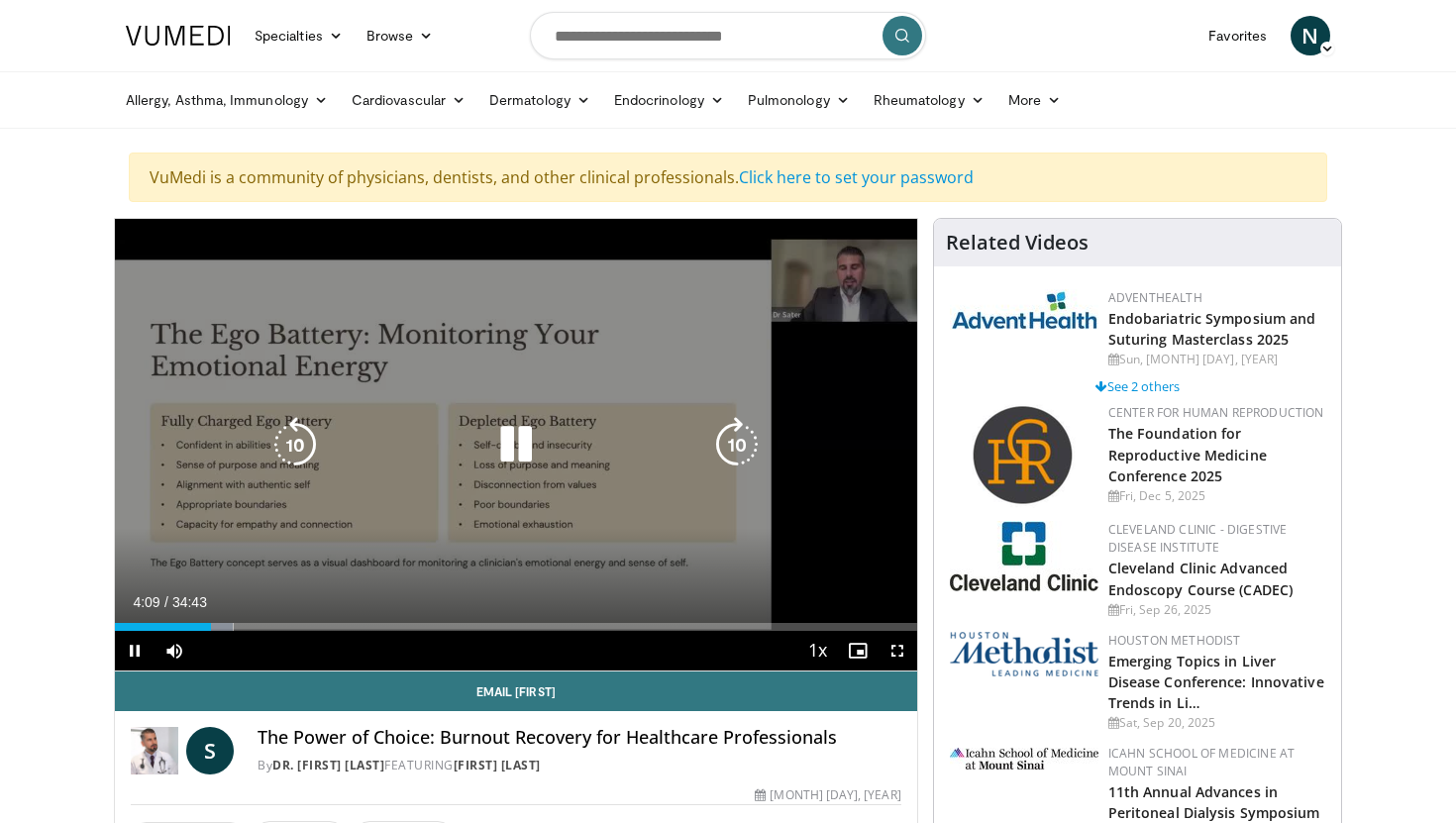 click at bounding box center [516, 445] 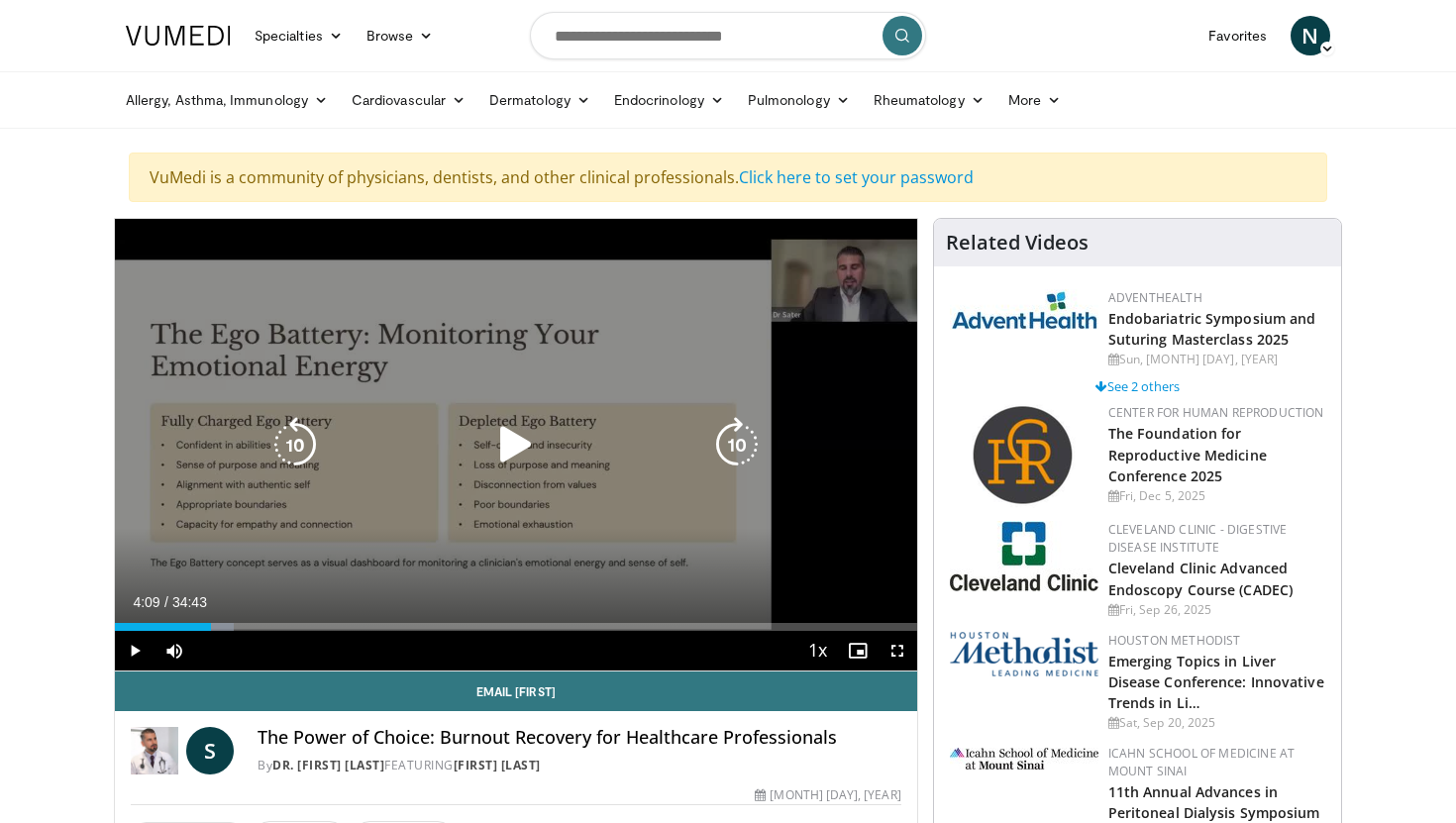 click at bounding box center [516, 445] 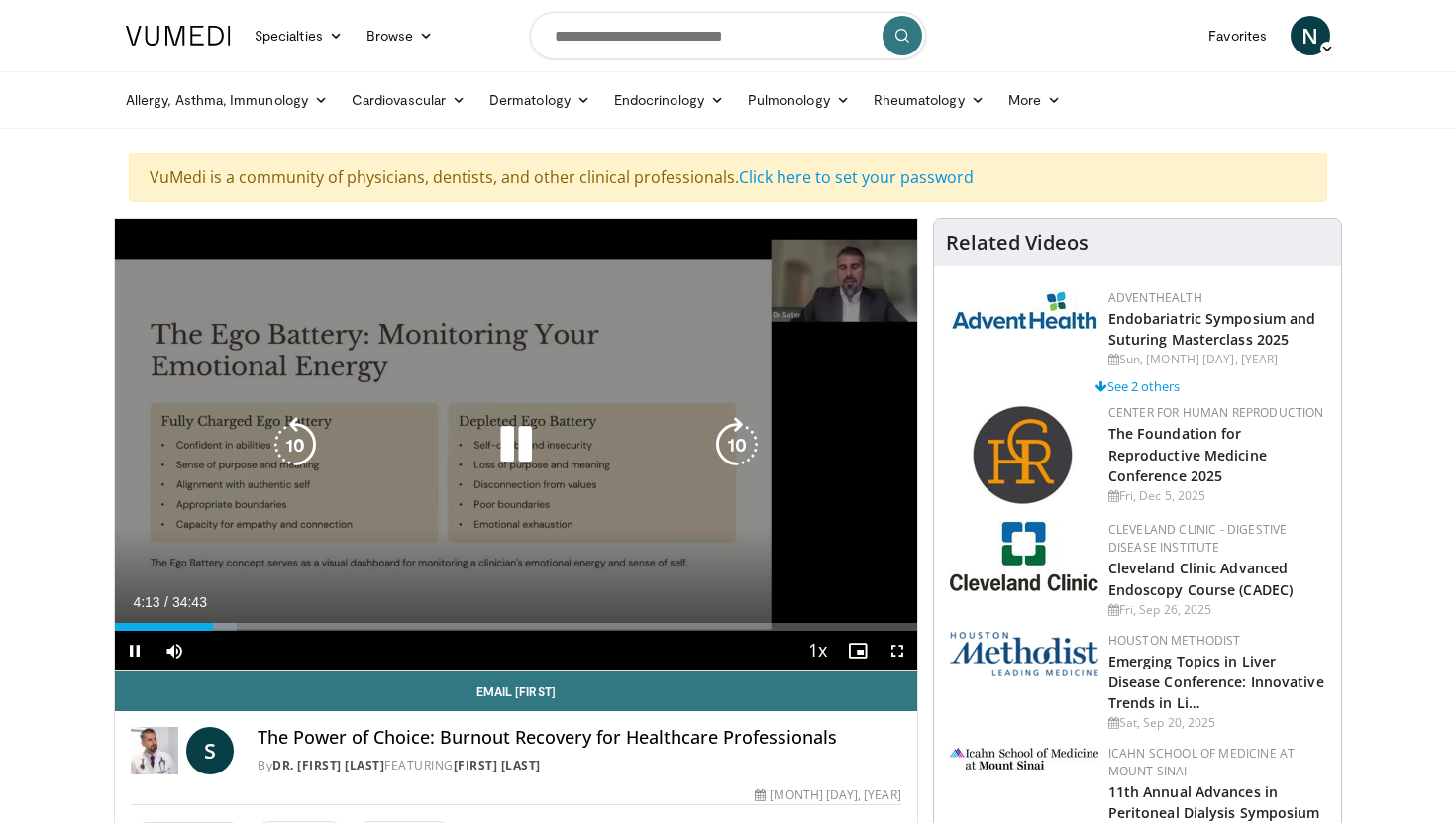click at bounding box center (516, 445) 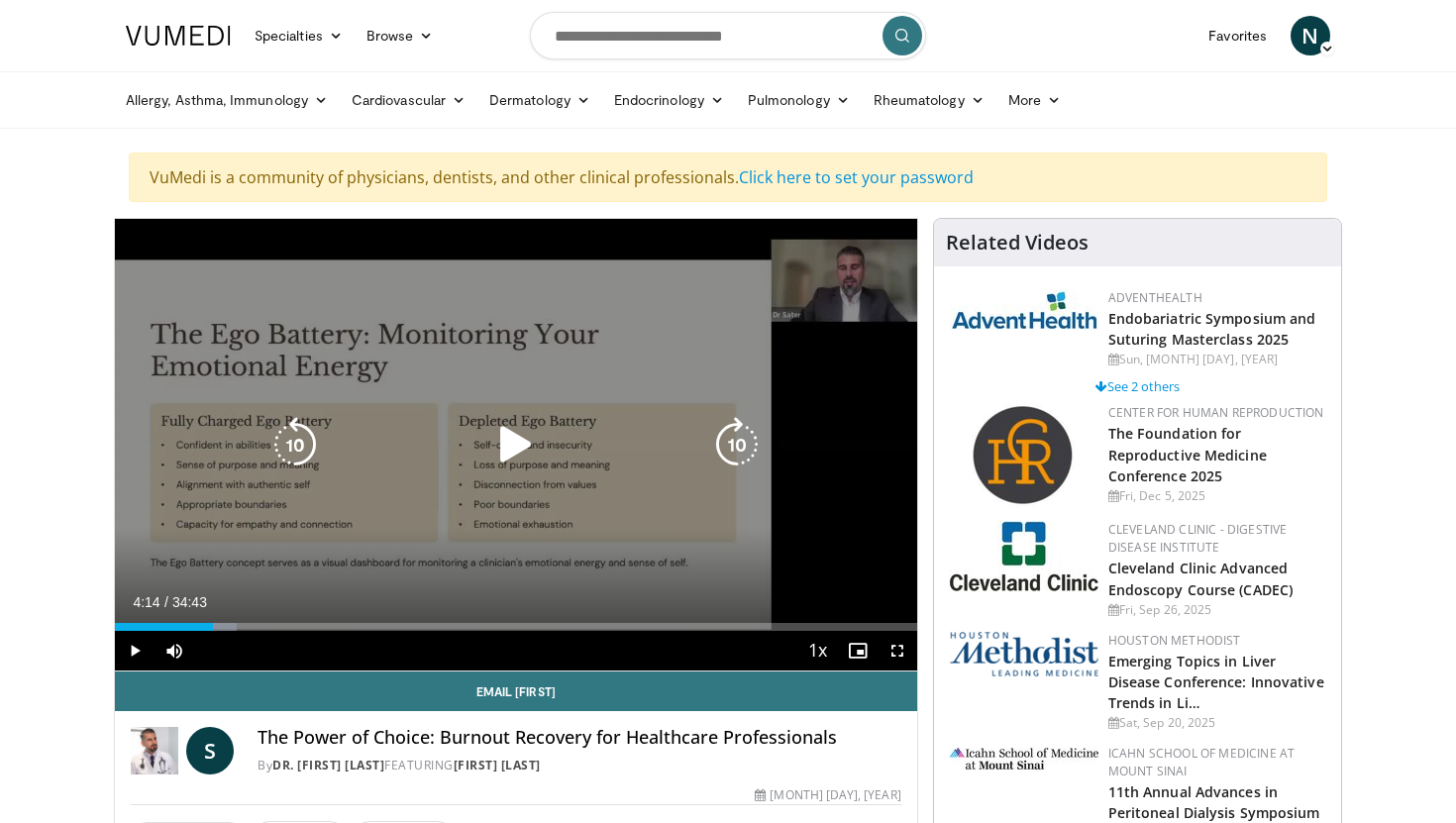 click at bounding box center [516, 445] 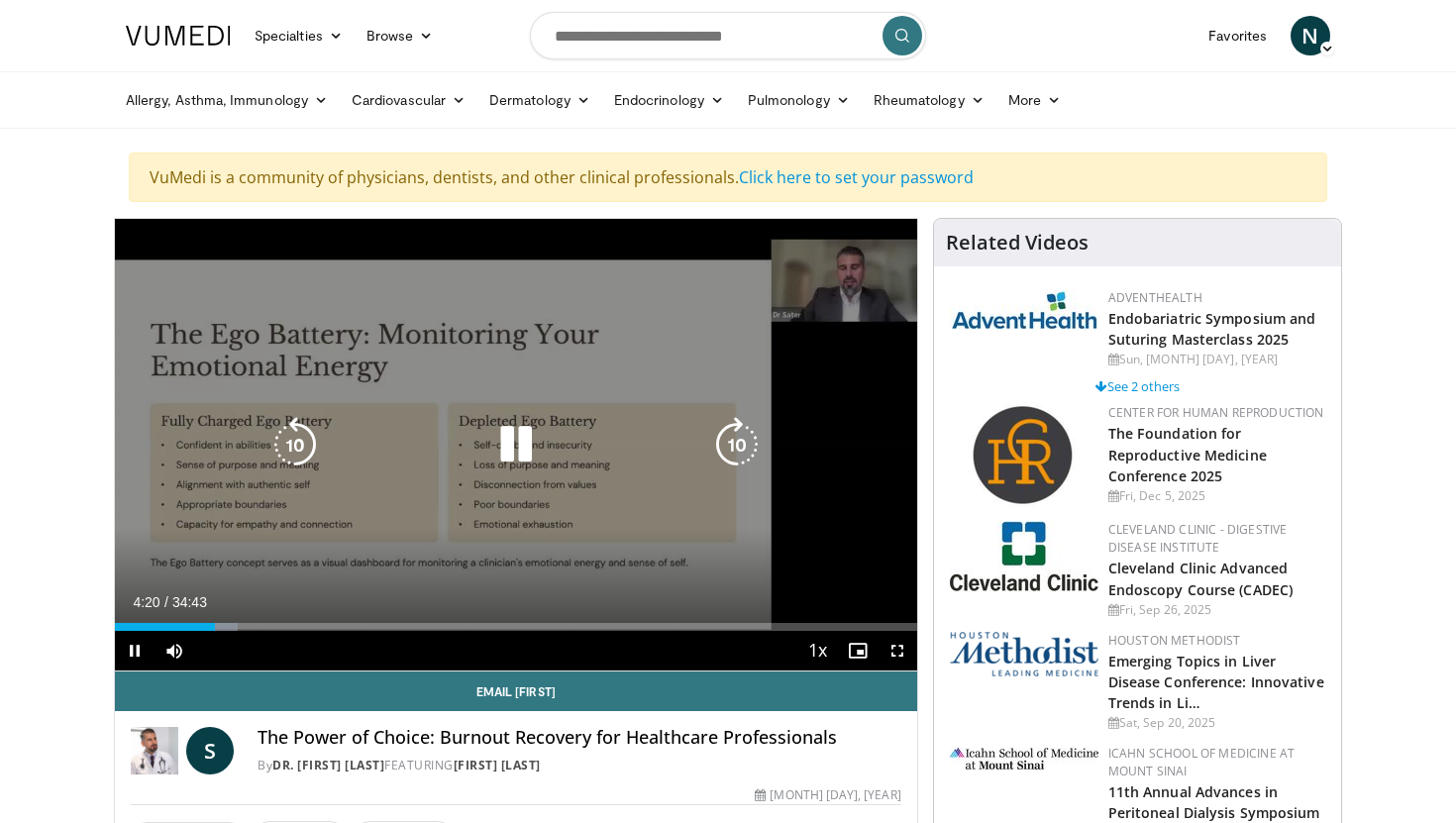 click at bounding box center [516, 445] 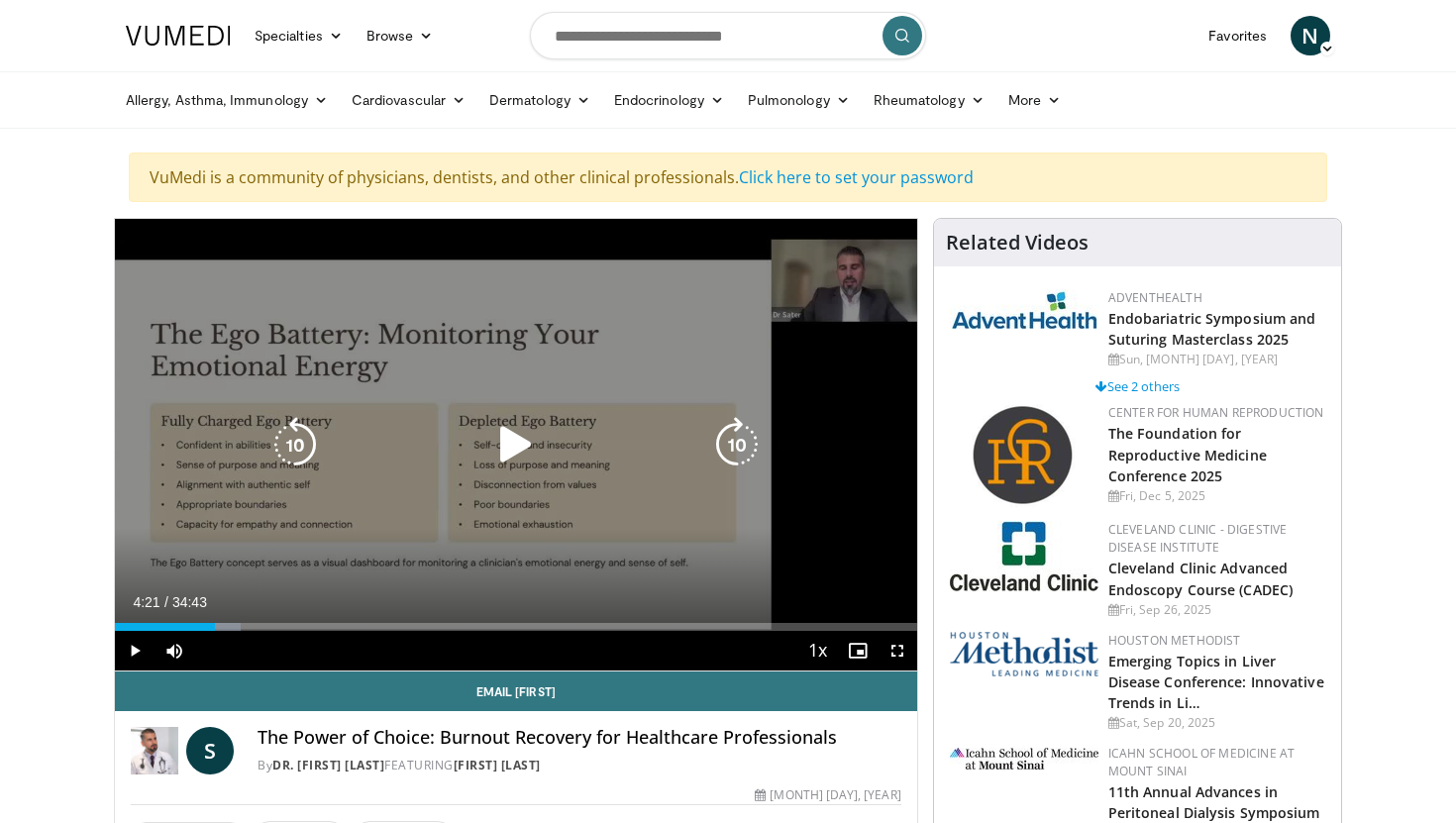 click at bounding box center [516, 445] 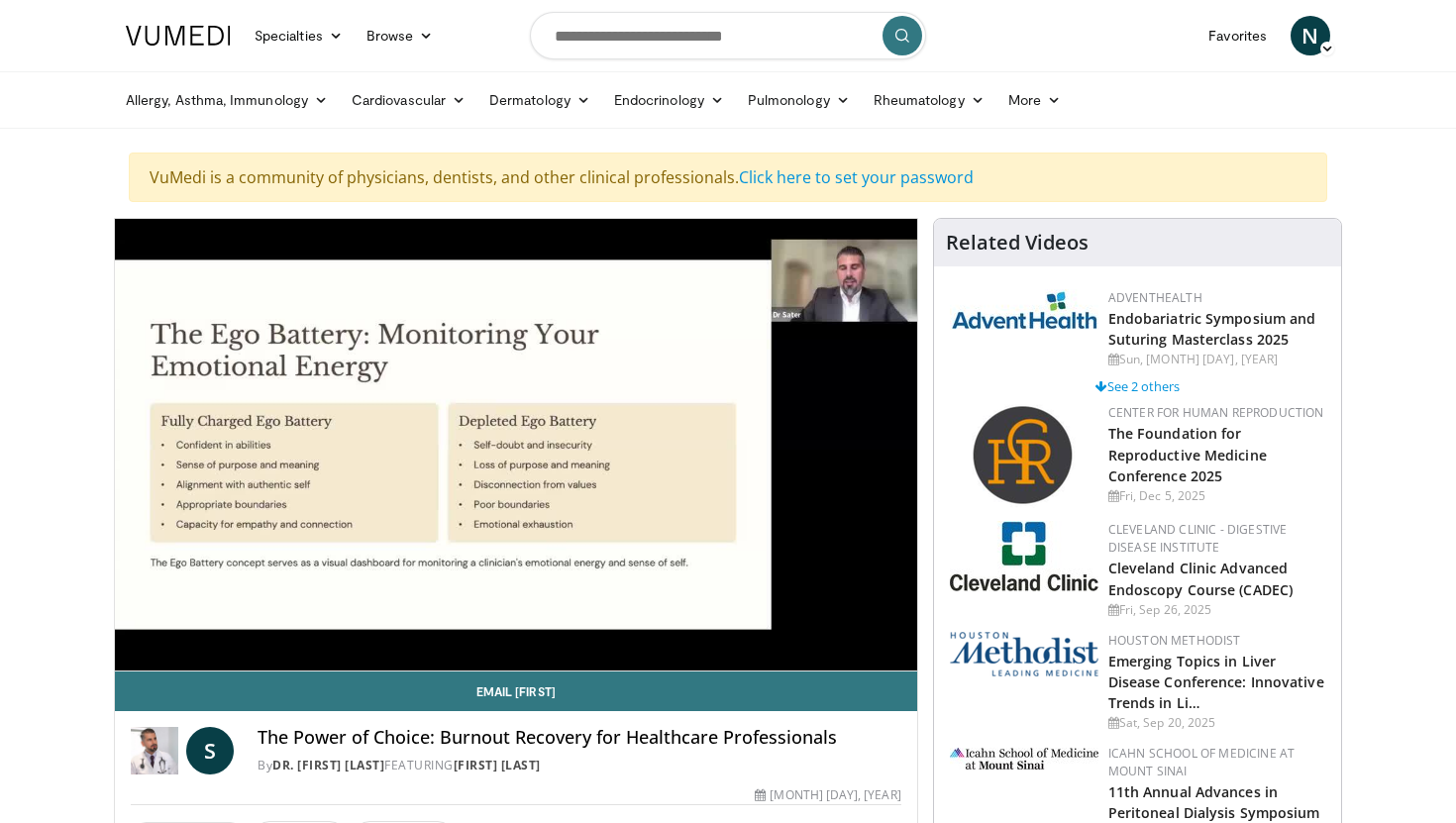 click on "10 seconds
Tap to unmute" at bounding box center [516, 445] 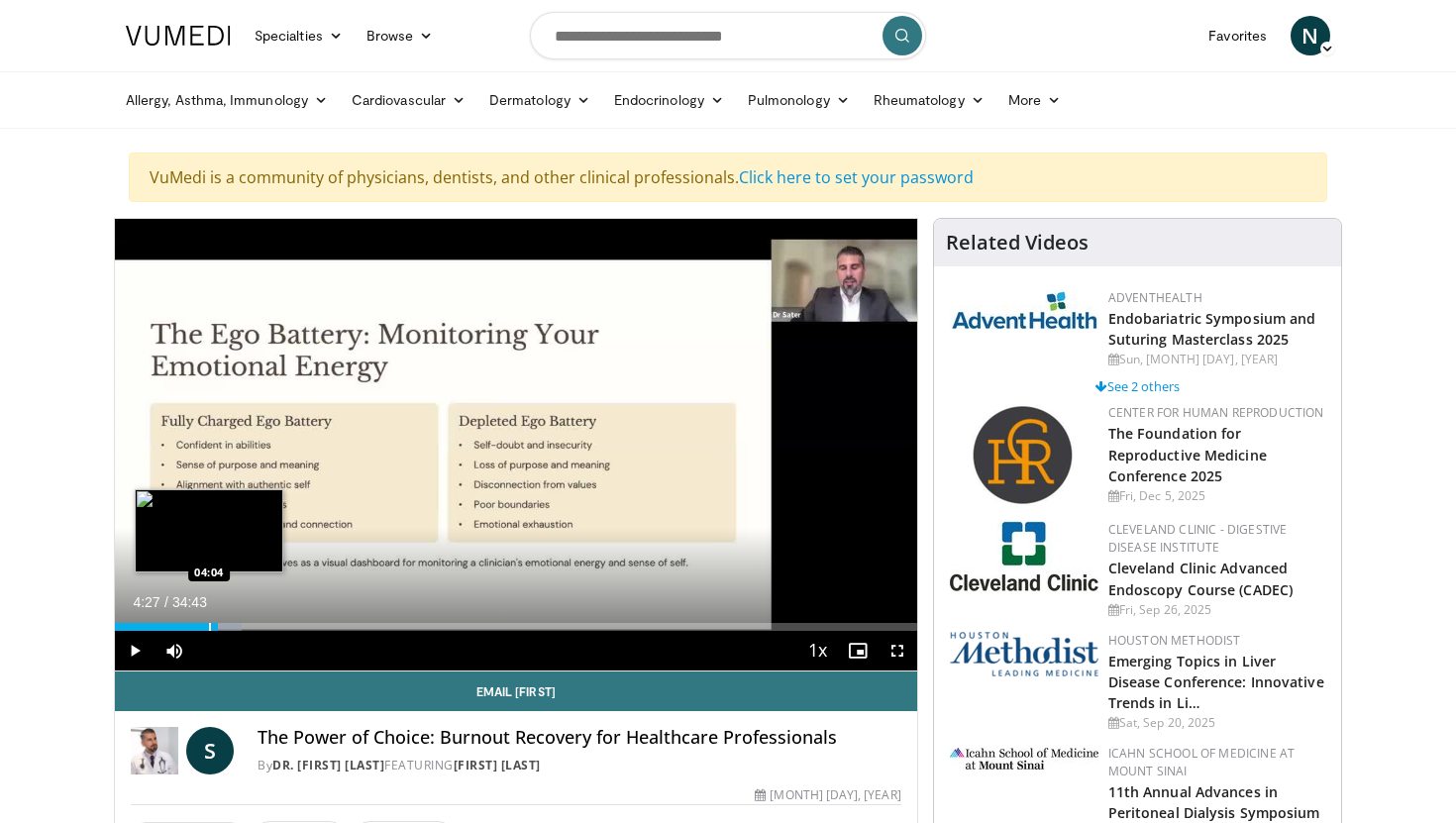 click at bounding box center (210, 627) 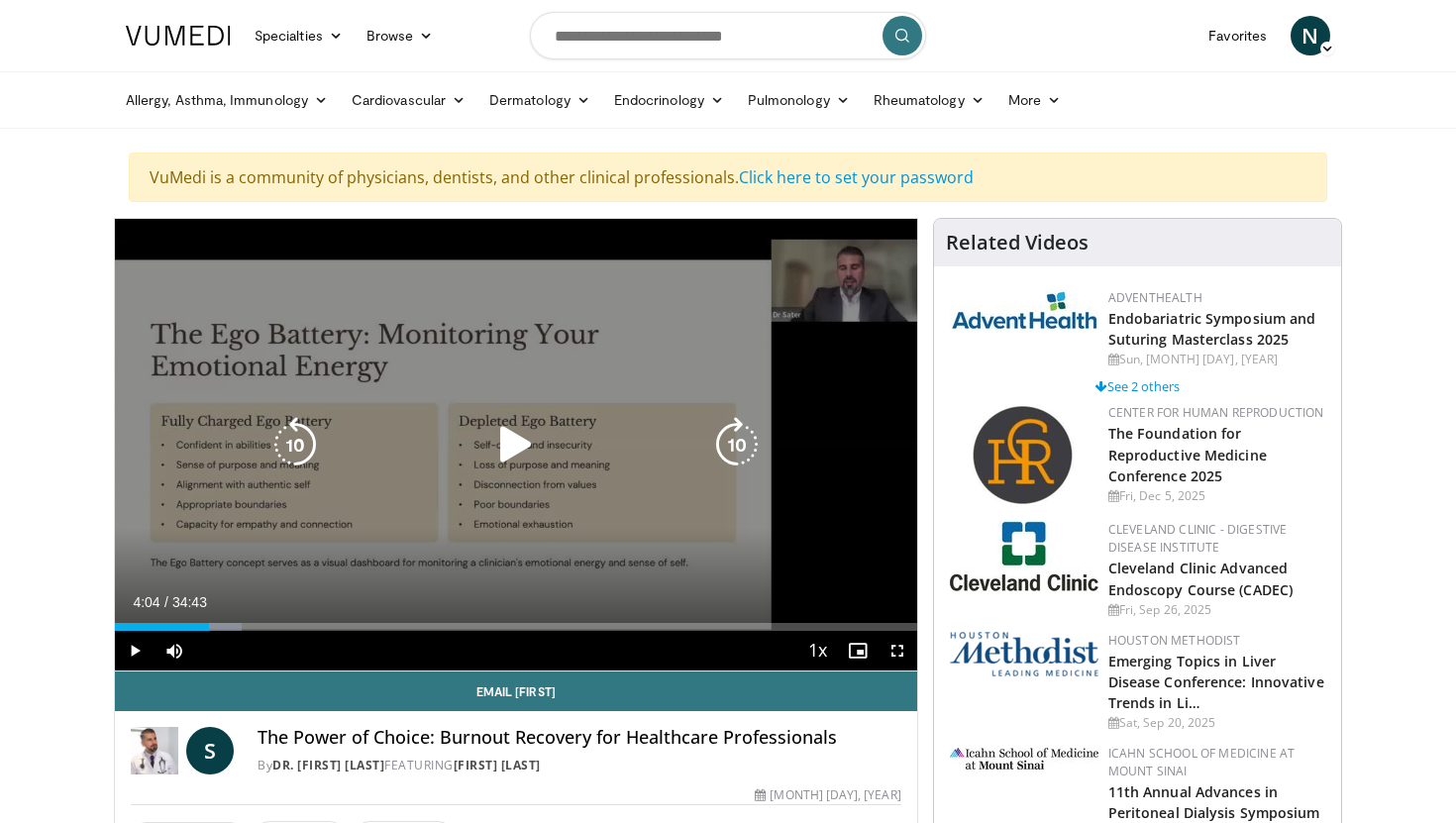 click at bounding box center [516, 445] 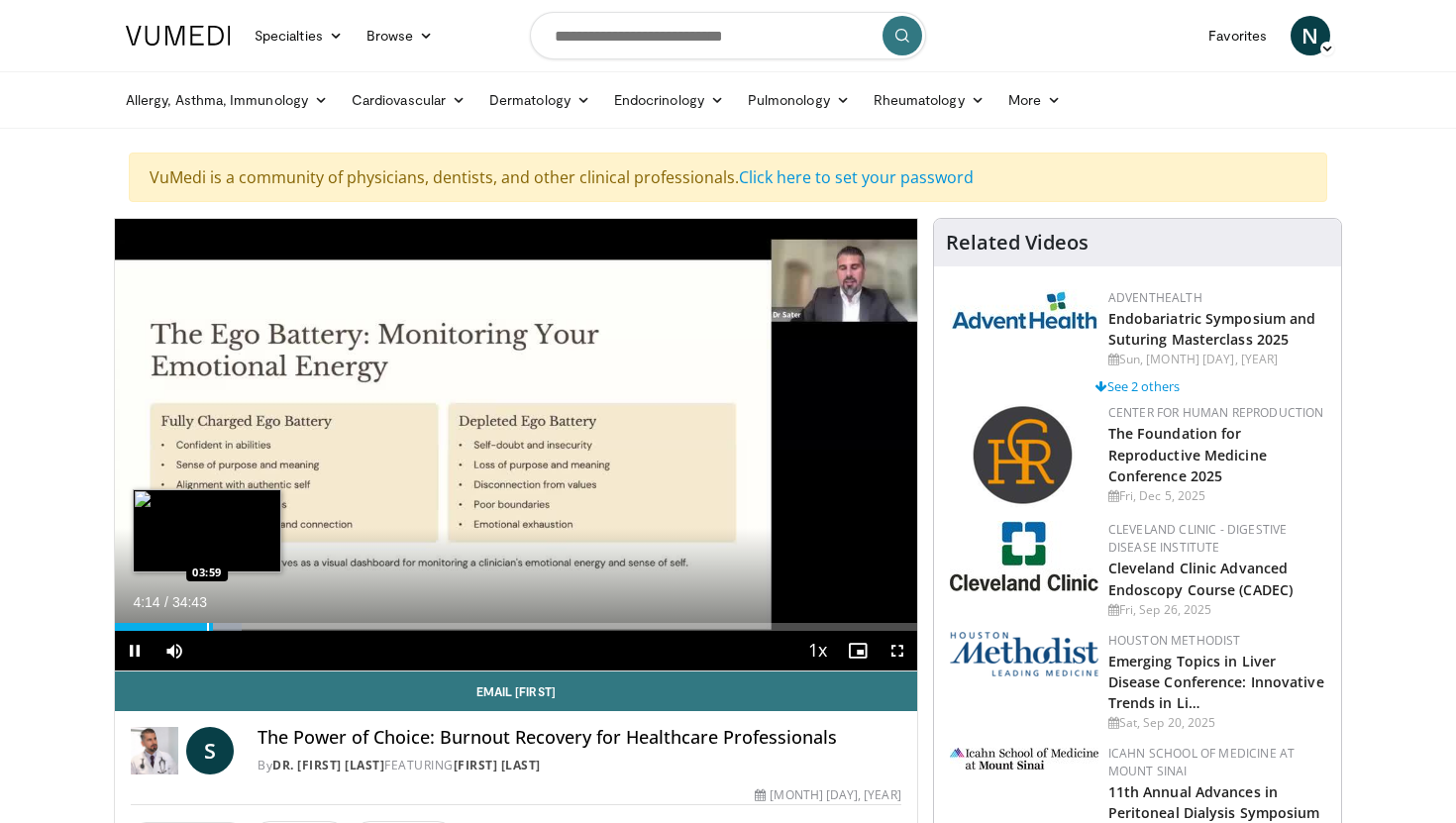 click at bounding box center (208, 627) 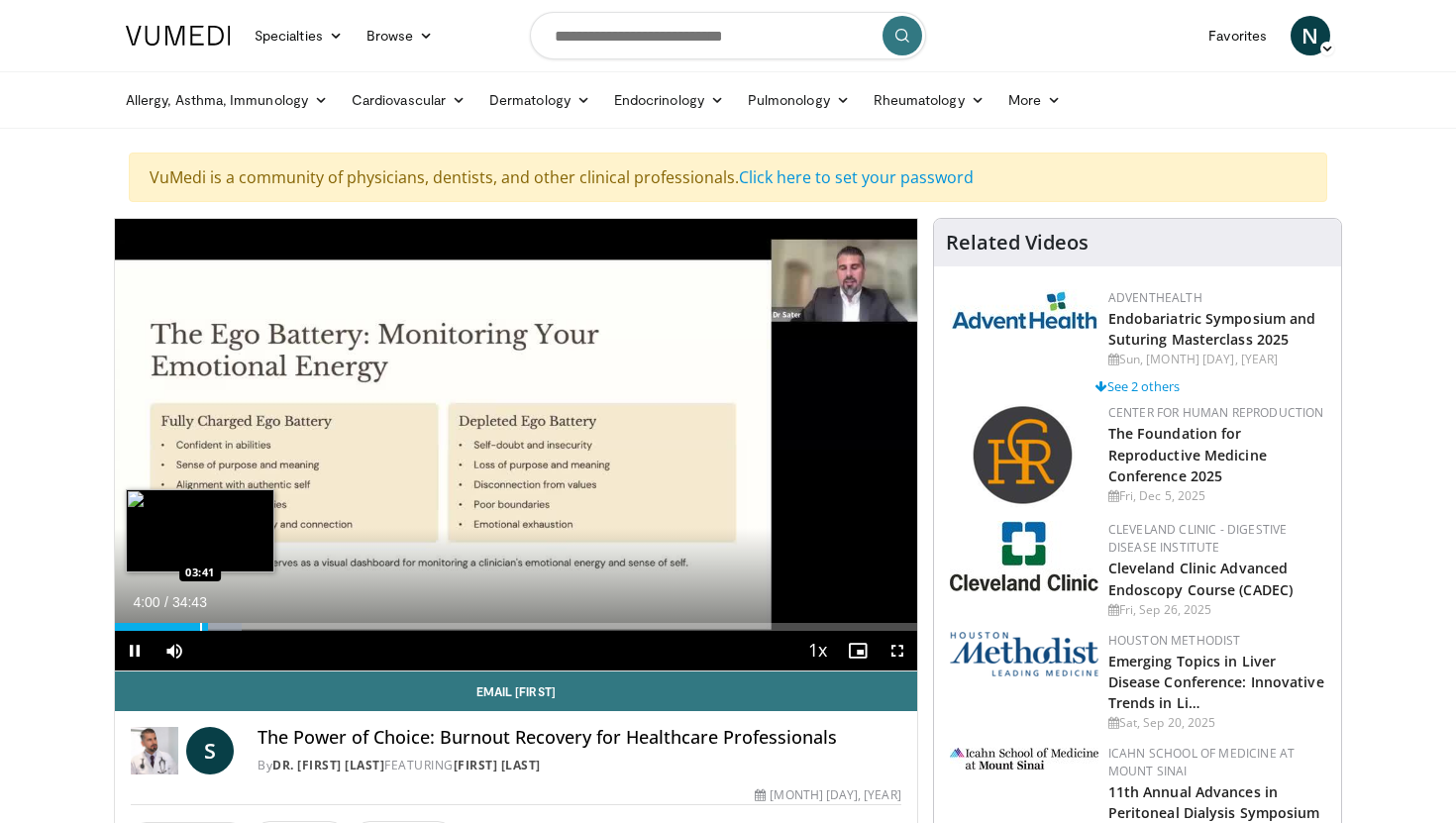 click at bounding box center (201, 627) 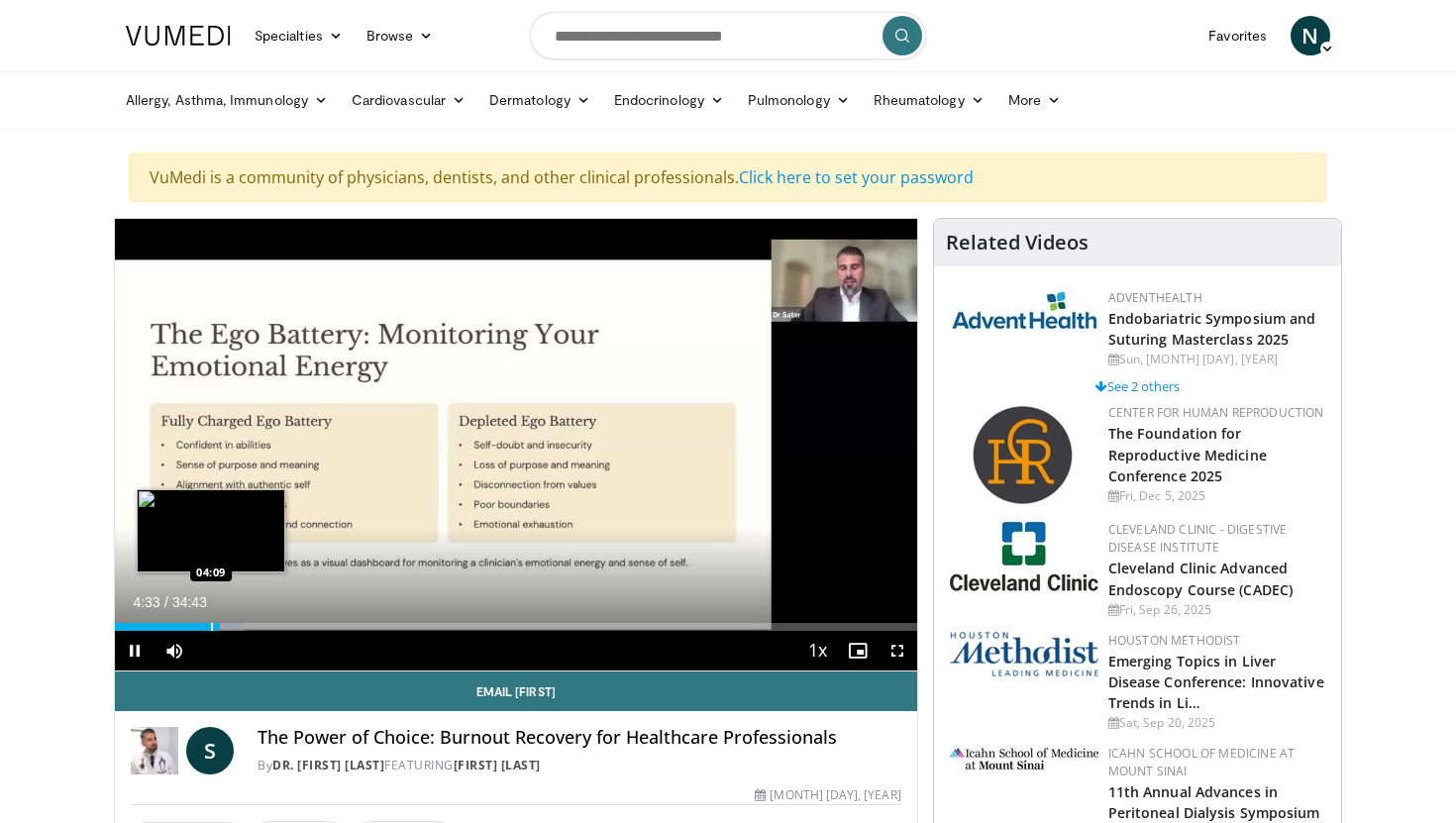 click at bounding box center [212, 627] 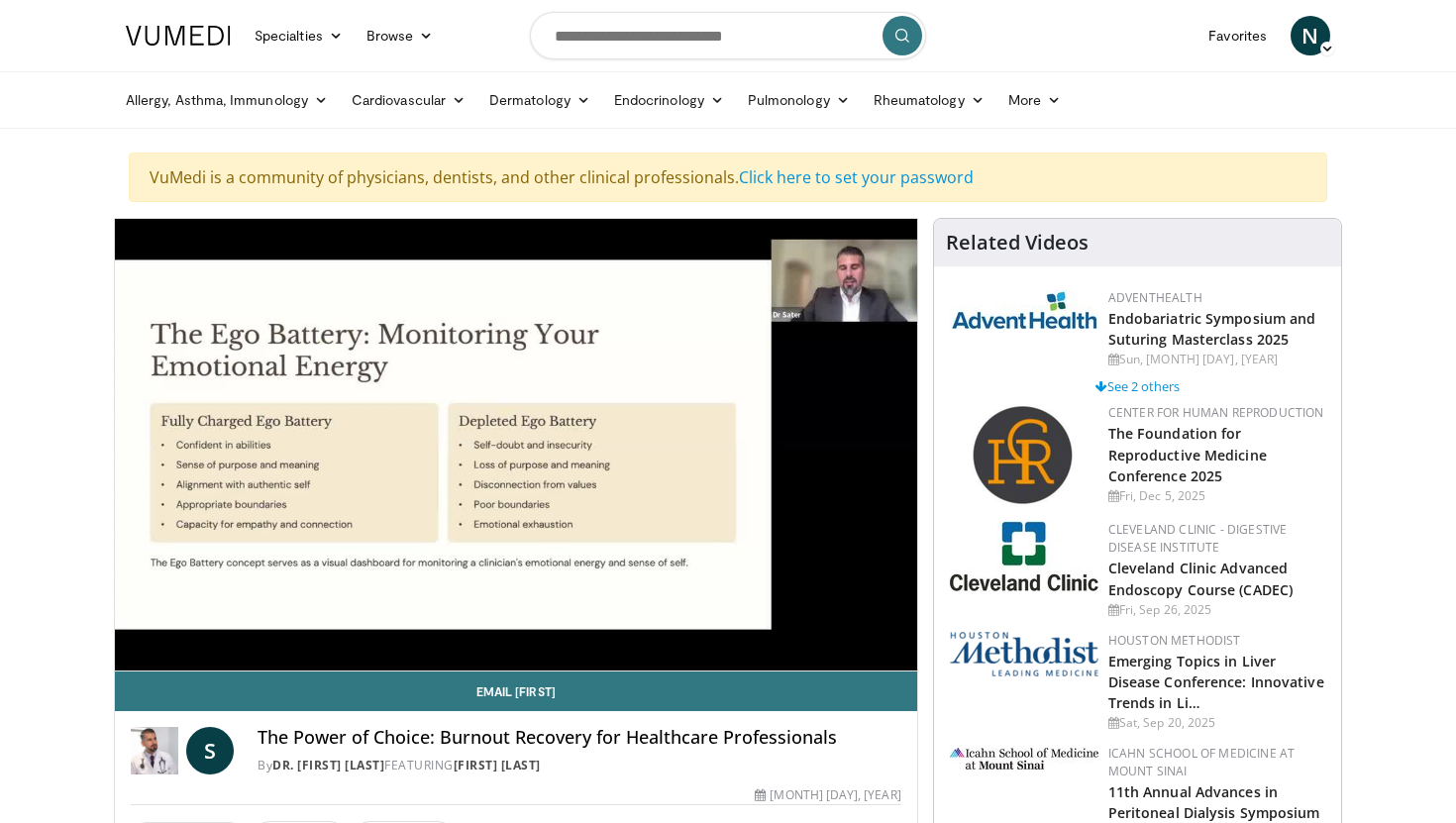 click on "10 seconds
Tap to unmute" at bounding box center [516, 445] 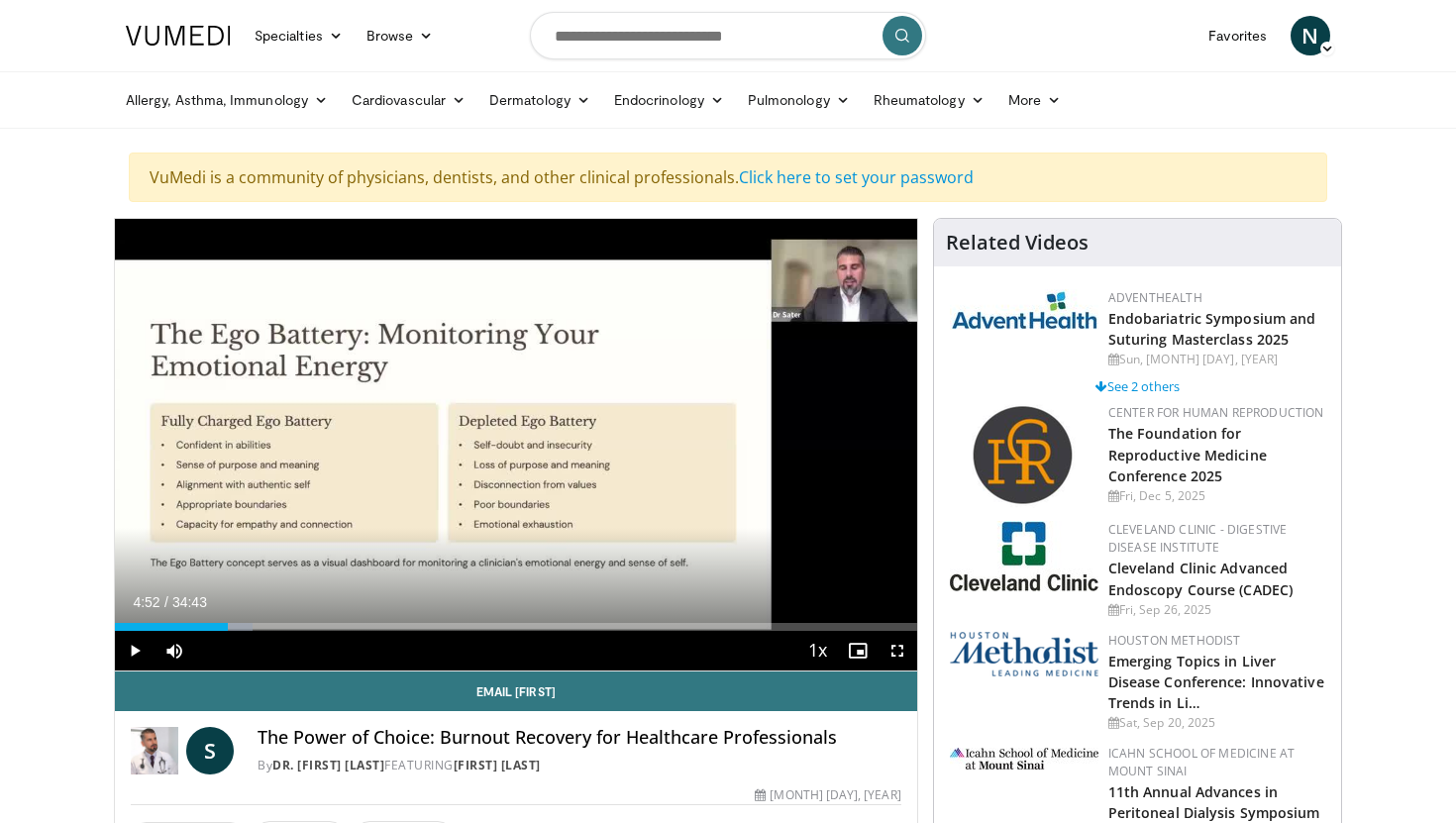 click on "10 seconds
Tap to unmute" at bounding box center (516, 445) 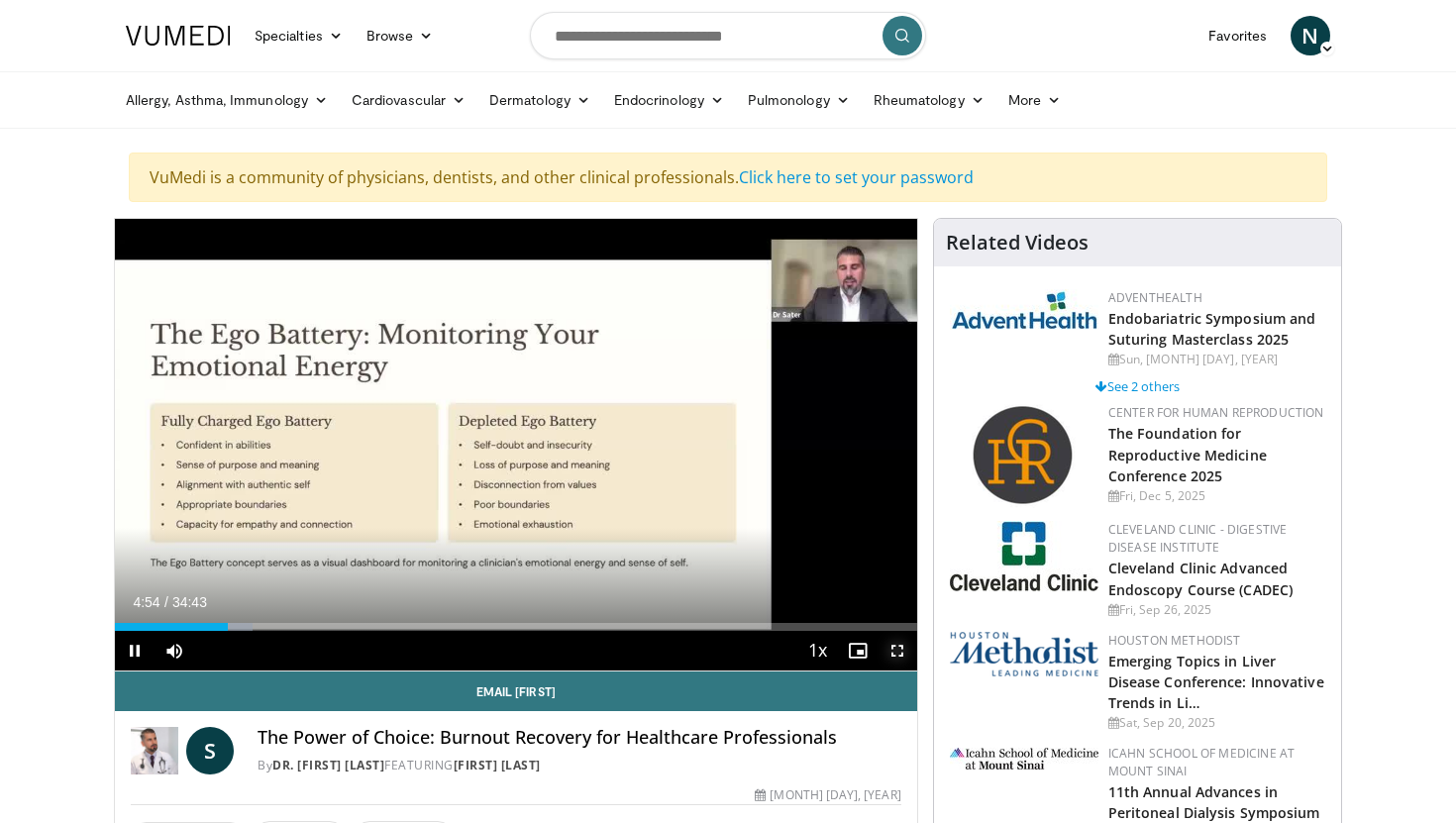 click at bounding box center [897, 651] 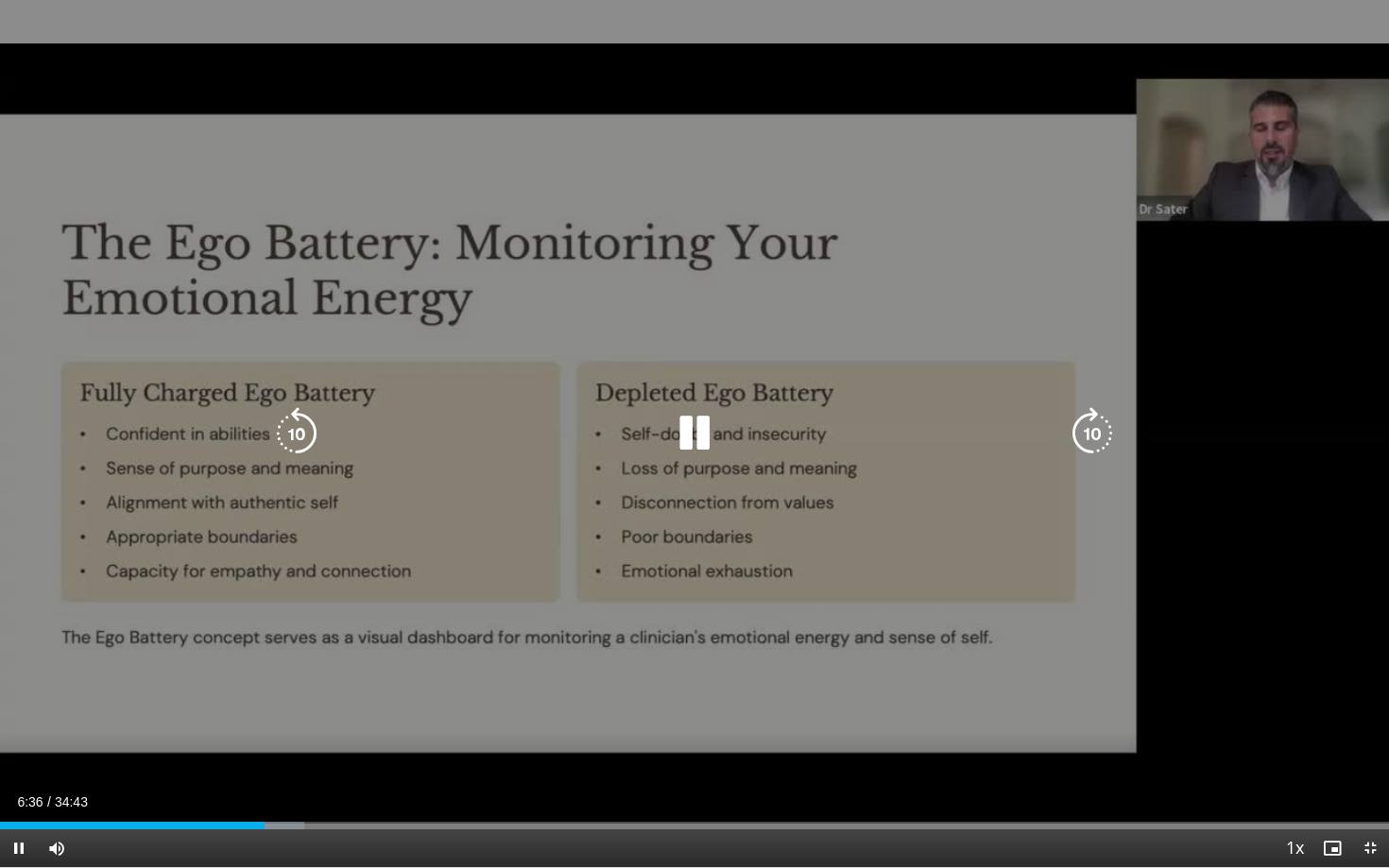 click on "10 seconds
Tap to unmute" at bounding box center [694, 434] 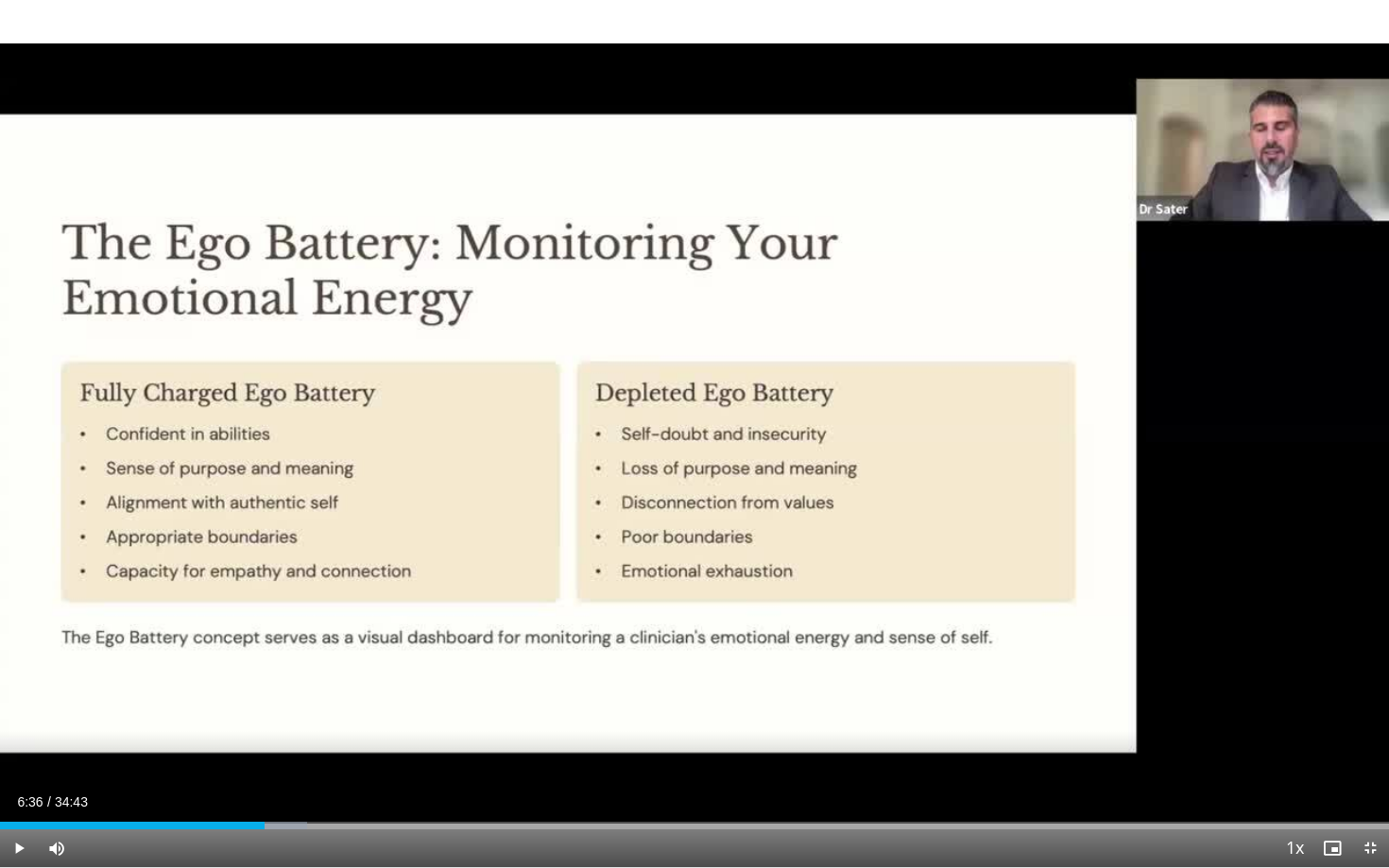 click on "10 seconds
Tap to unmute" at bounding box center (694, 434) 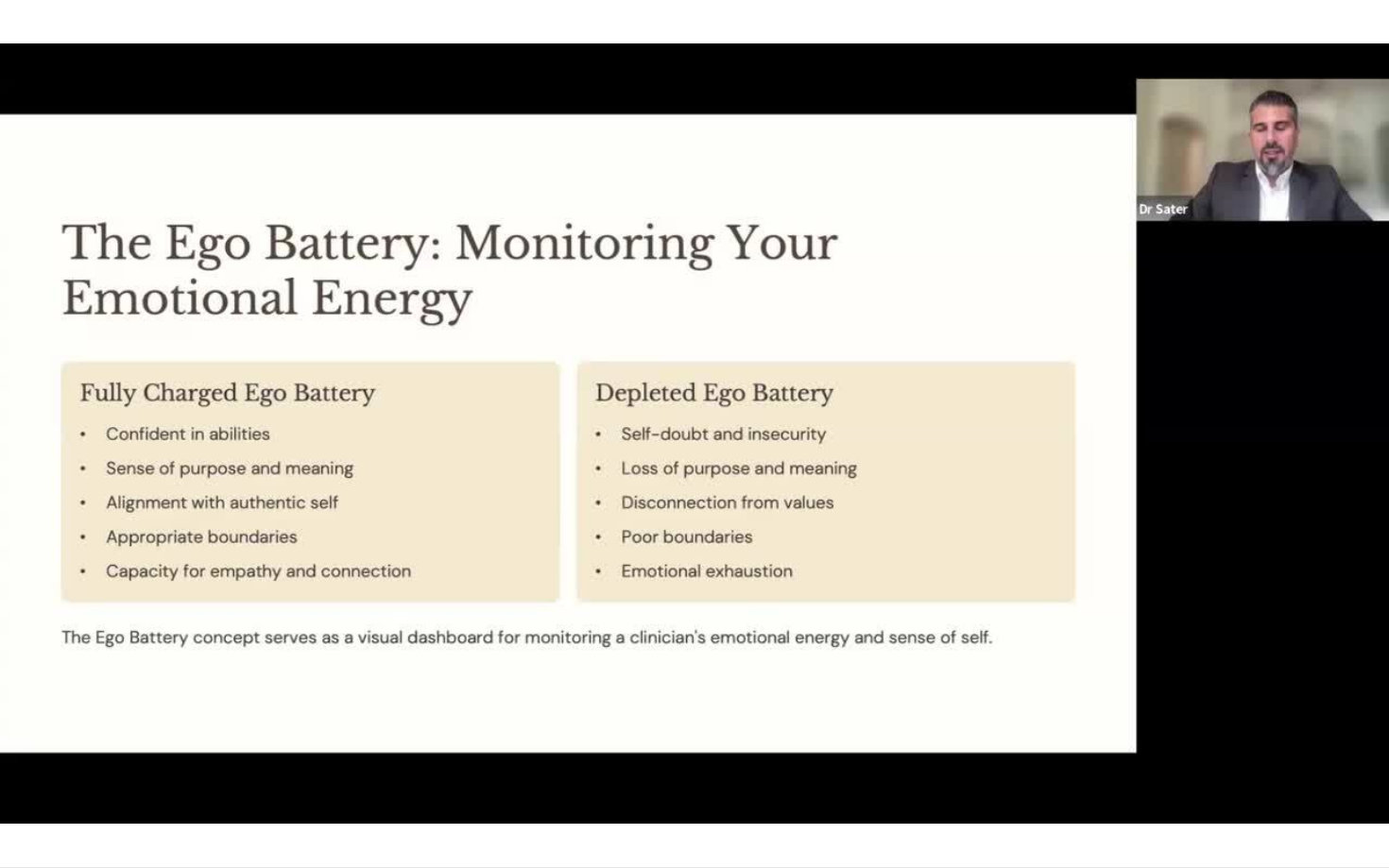 click on "10 seconds
Tap to unmute" at bounding box center (694, 434) 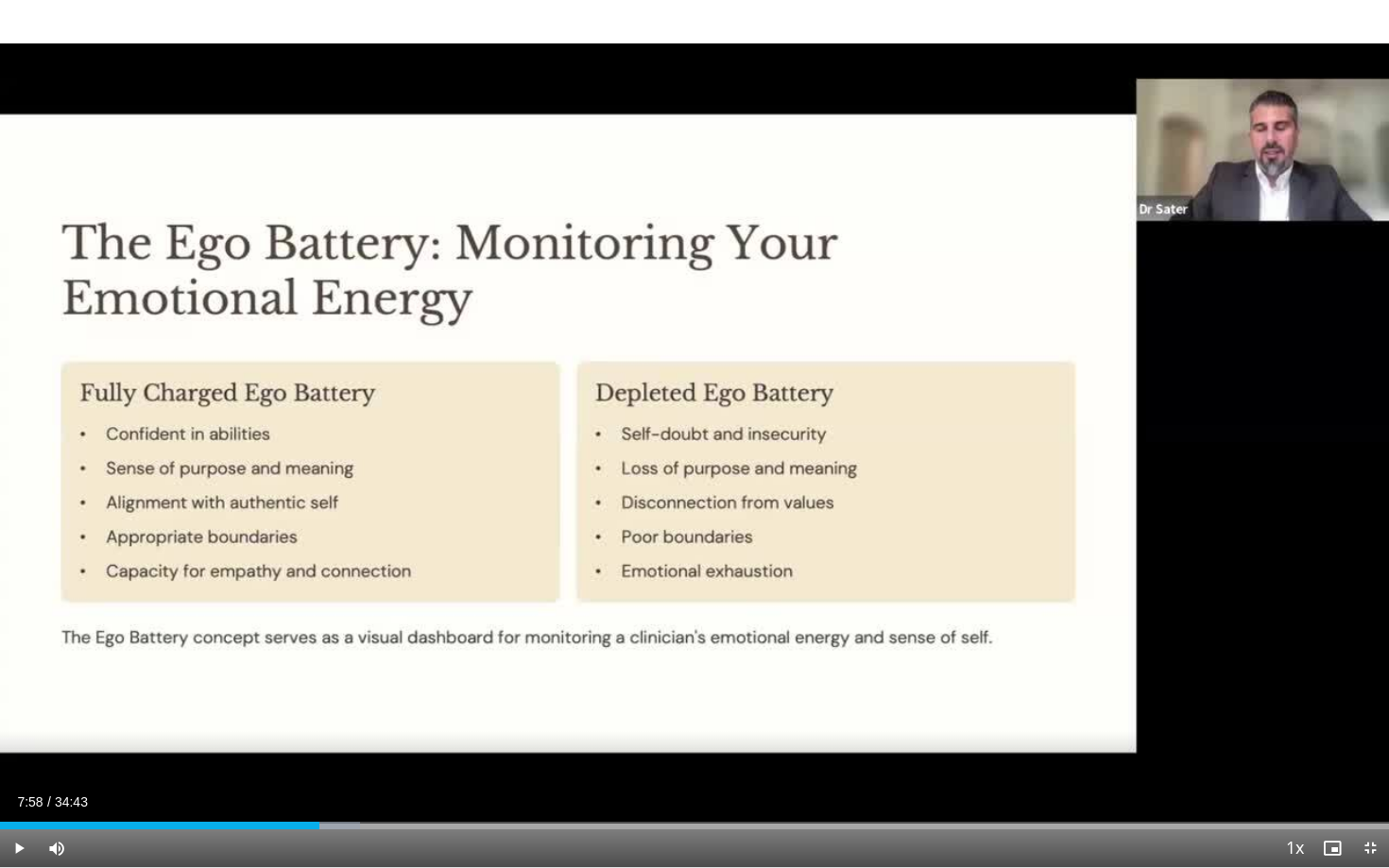click on "10 seconds
Tap to unmute" at bounding box center [694, 434] 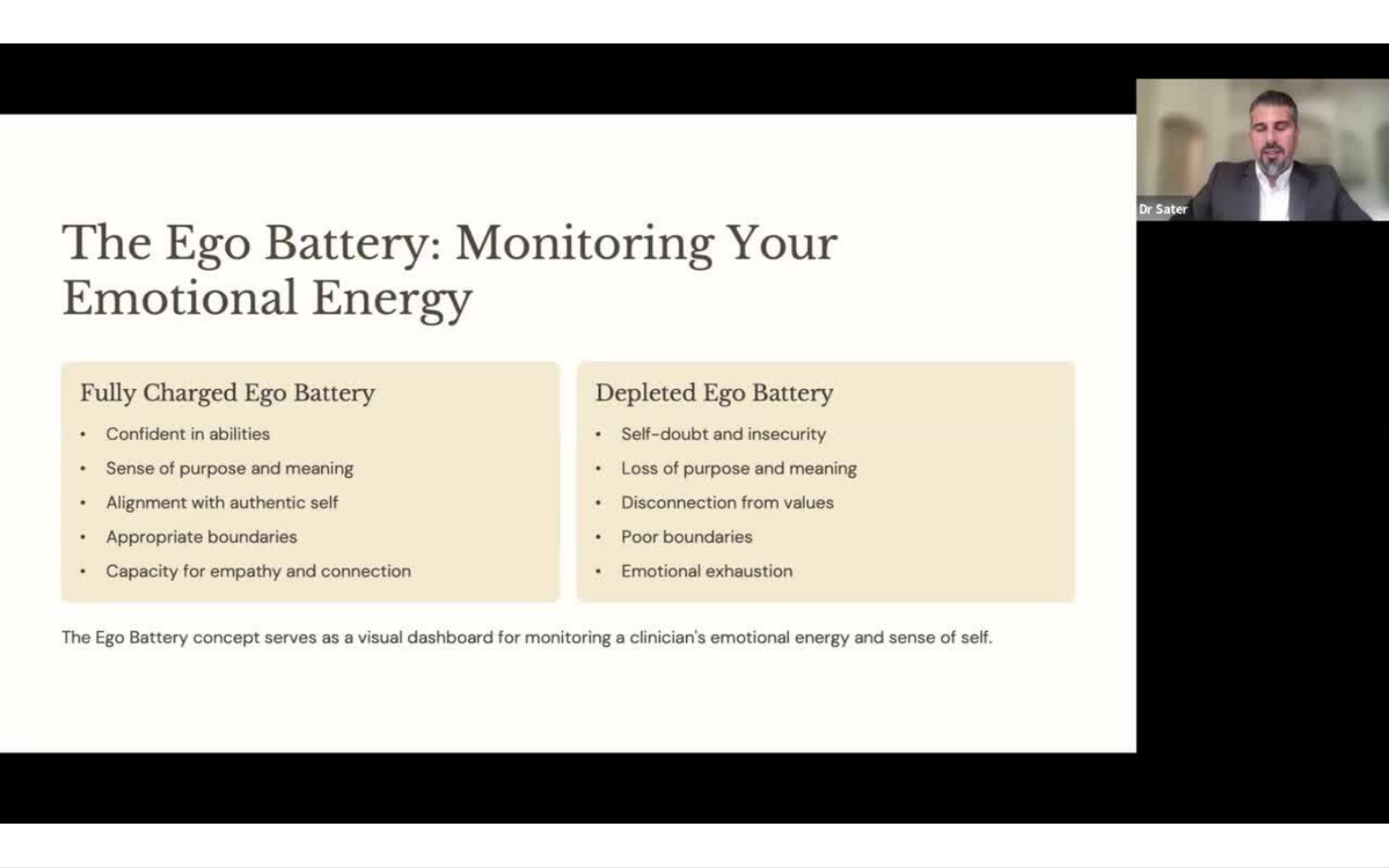 click on "10 seconds
Tap to unmute" at bounding box center [694, 434] 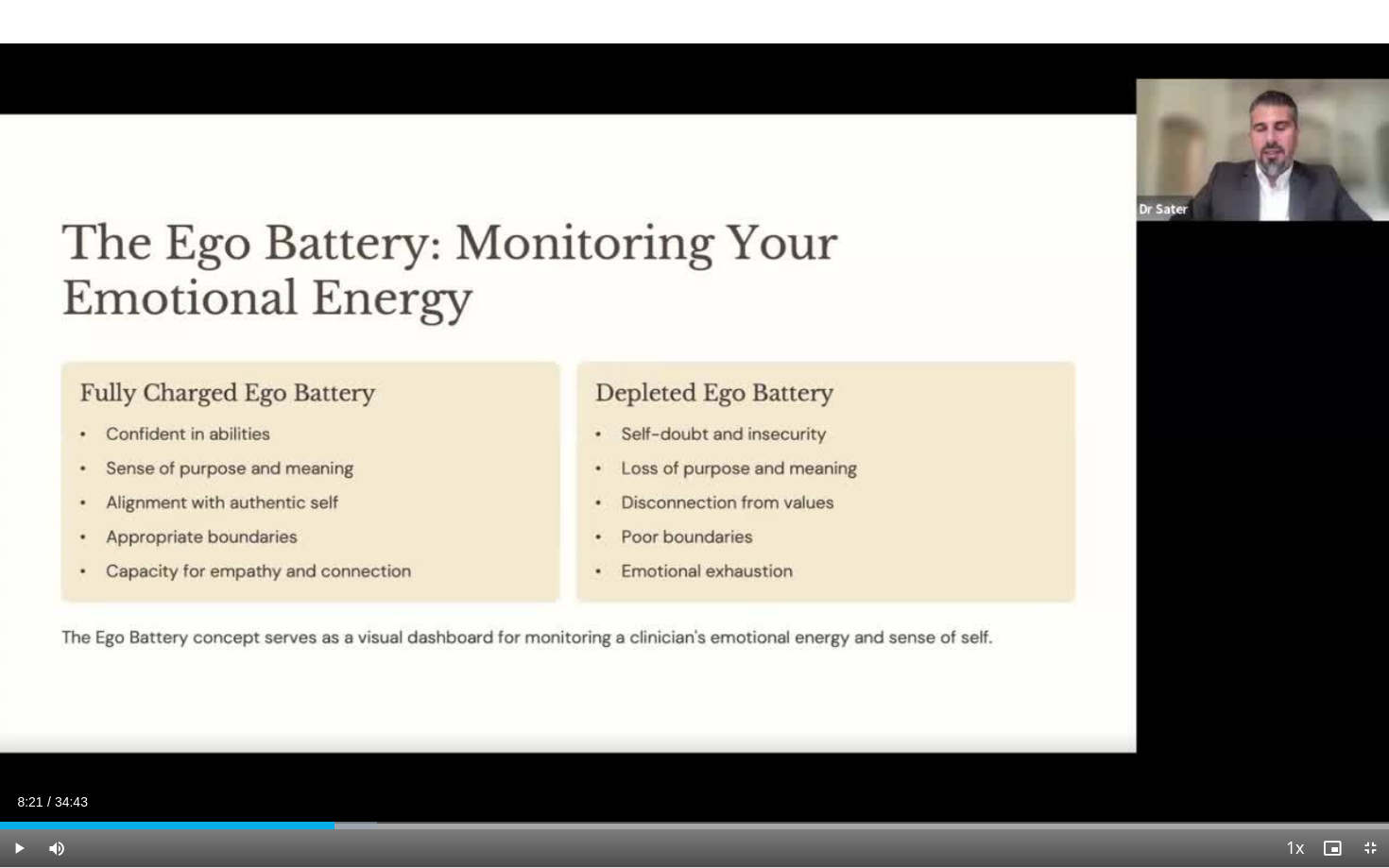 click on "10 seconds
Tap to unmute" at bounding box center [694, 434] 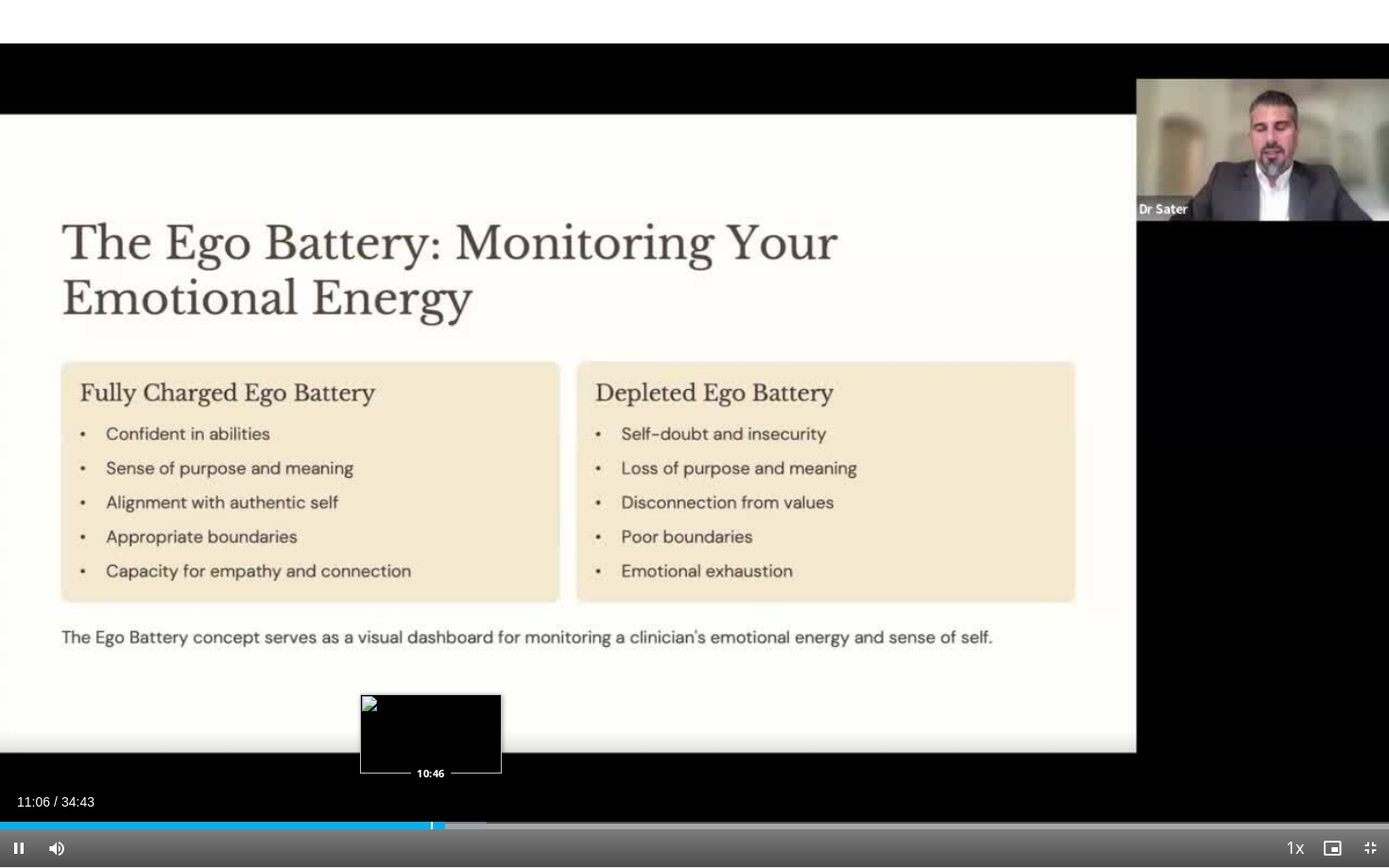 click at bounding box center (432, 825) 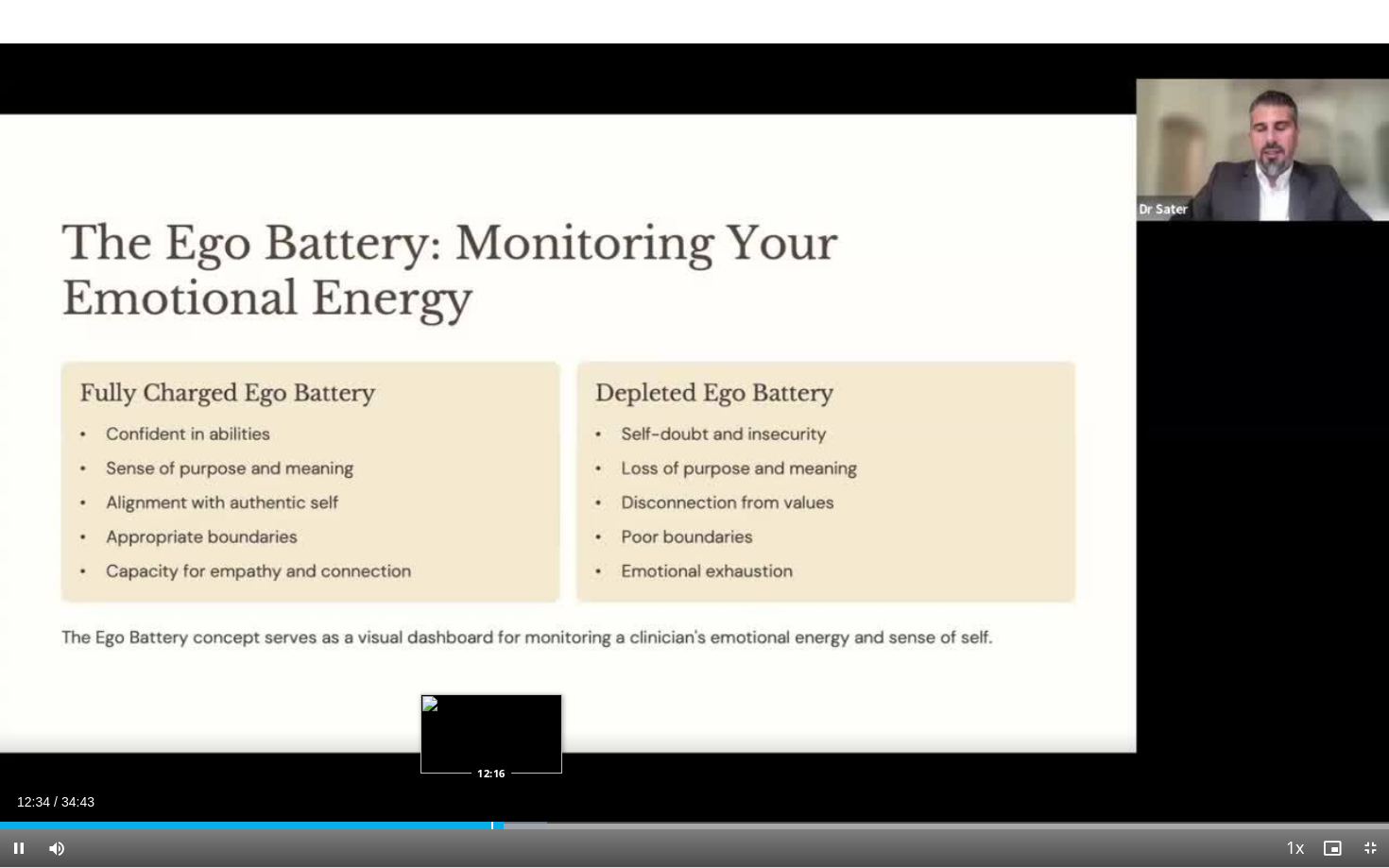 click at bounding box center (492, 825) 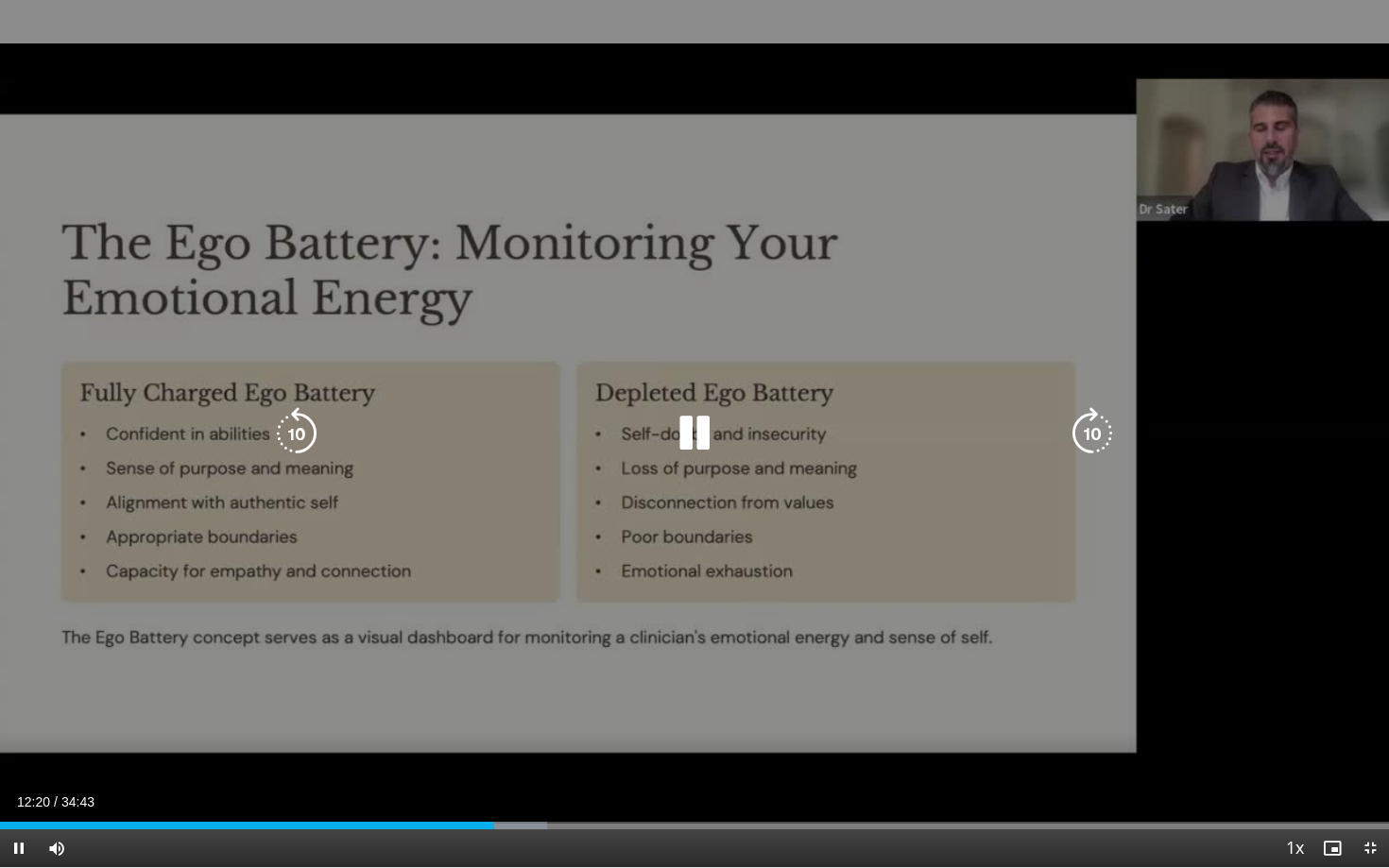 click at bounding box center (694, 434) 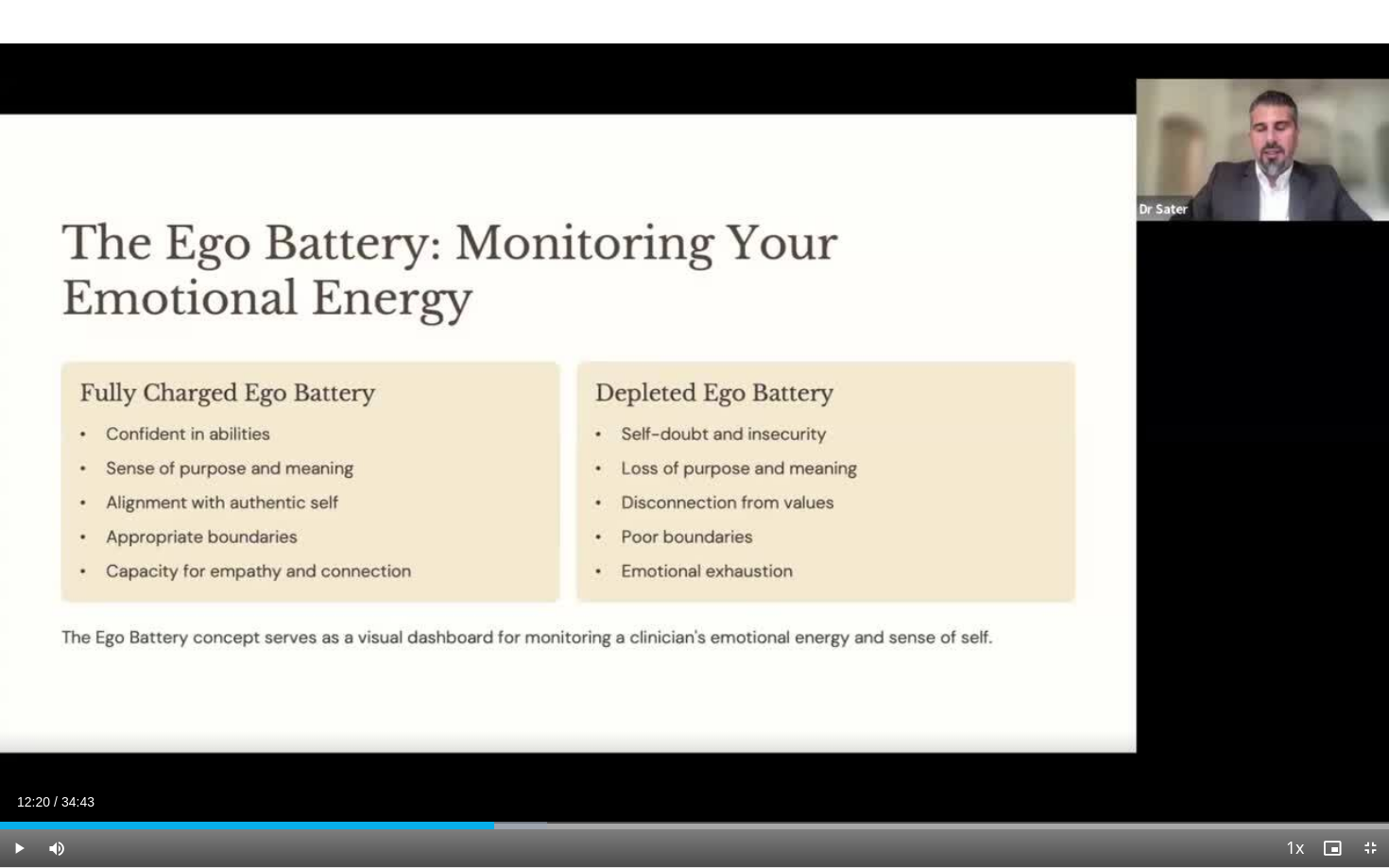 click on "10 seconds
Tap to unmute" at bounding box center (694, 434) 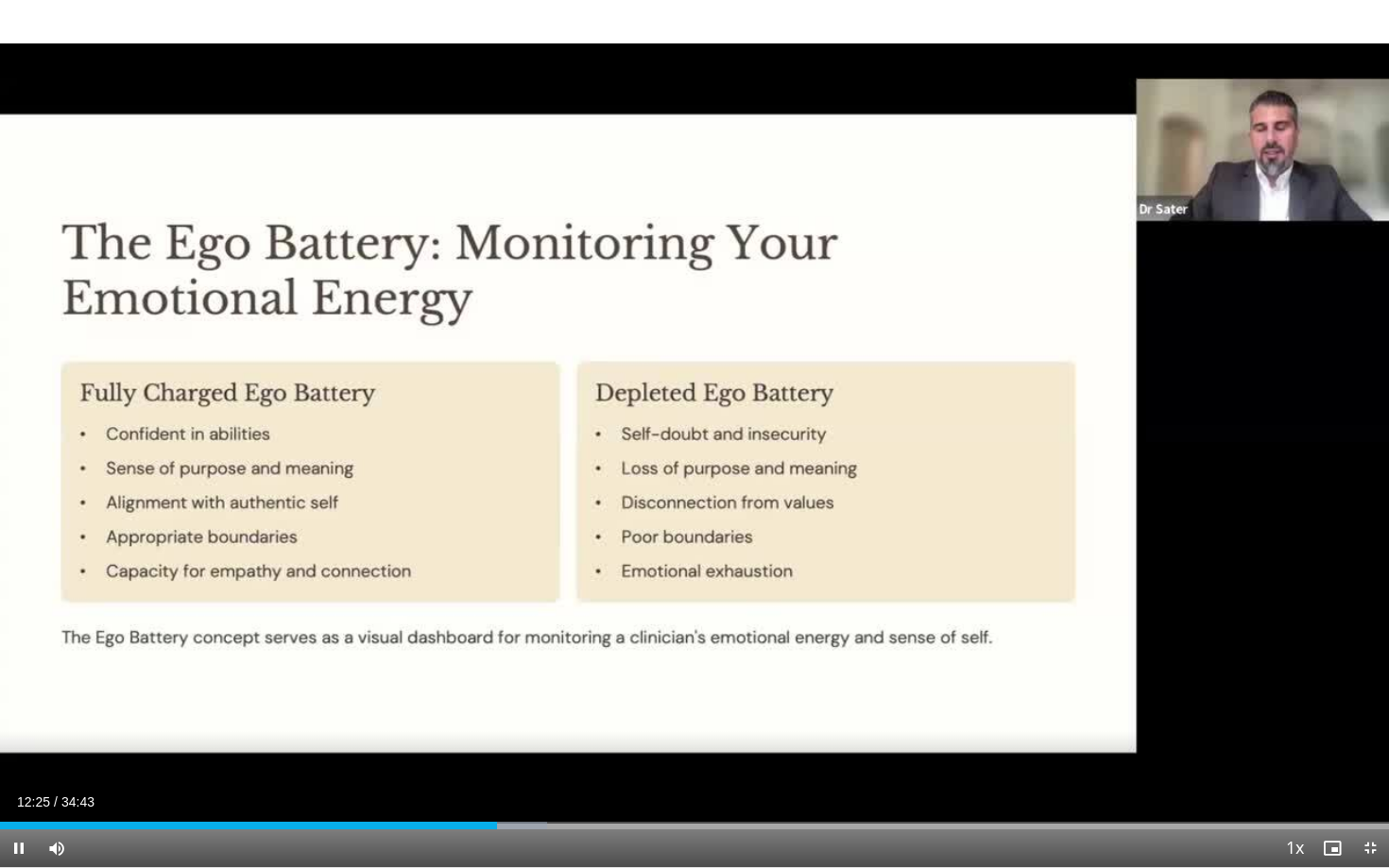 click on "10 seconds
Tap to unmute" at bounding box center (694, 434) 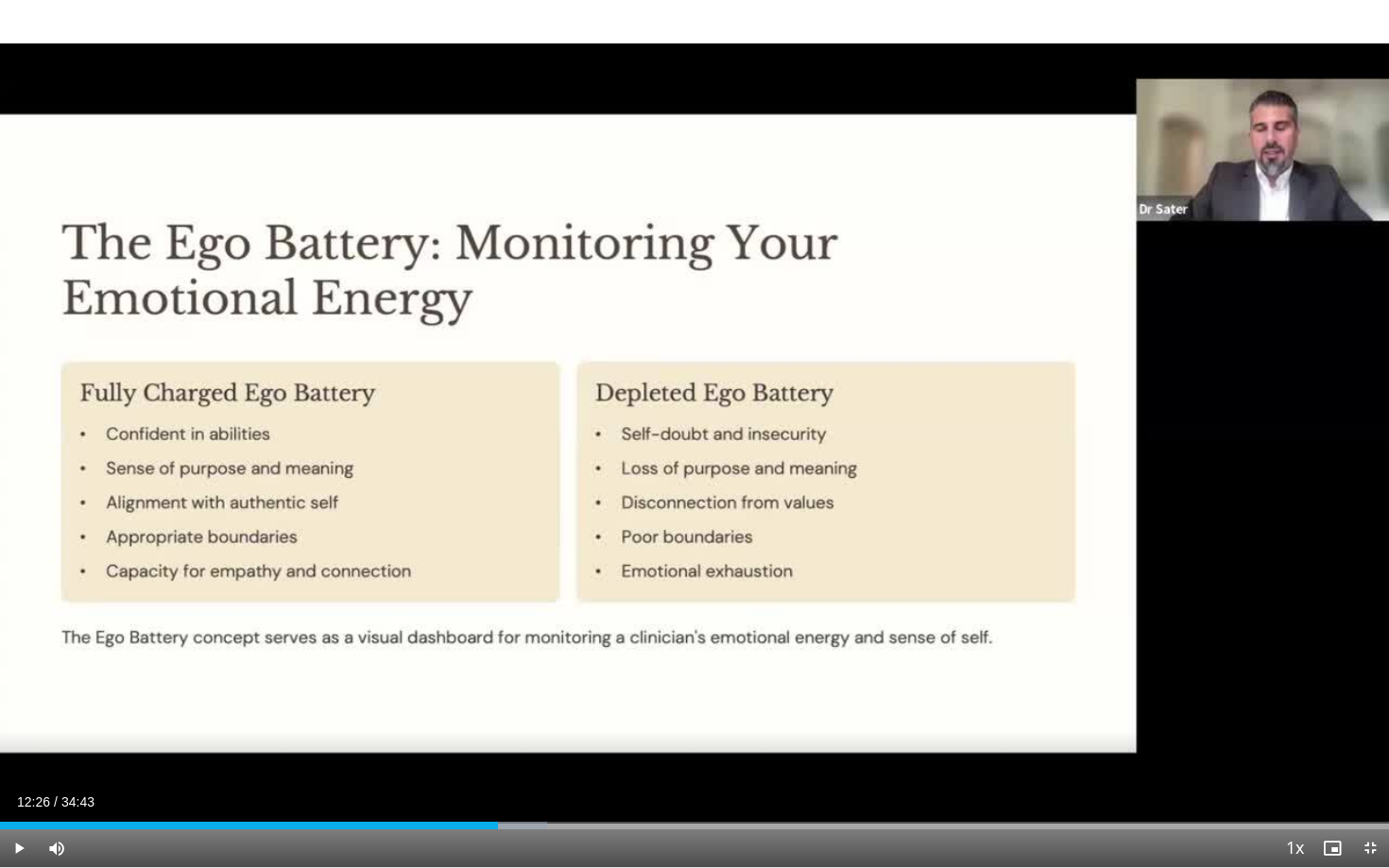 click on "10 seconds
Tap to unmute" at bounding box center [694, 434] 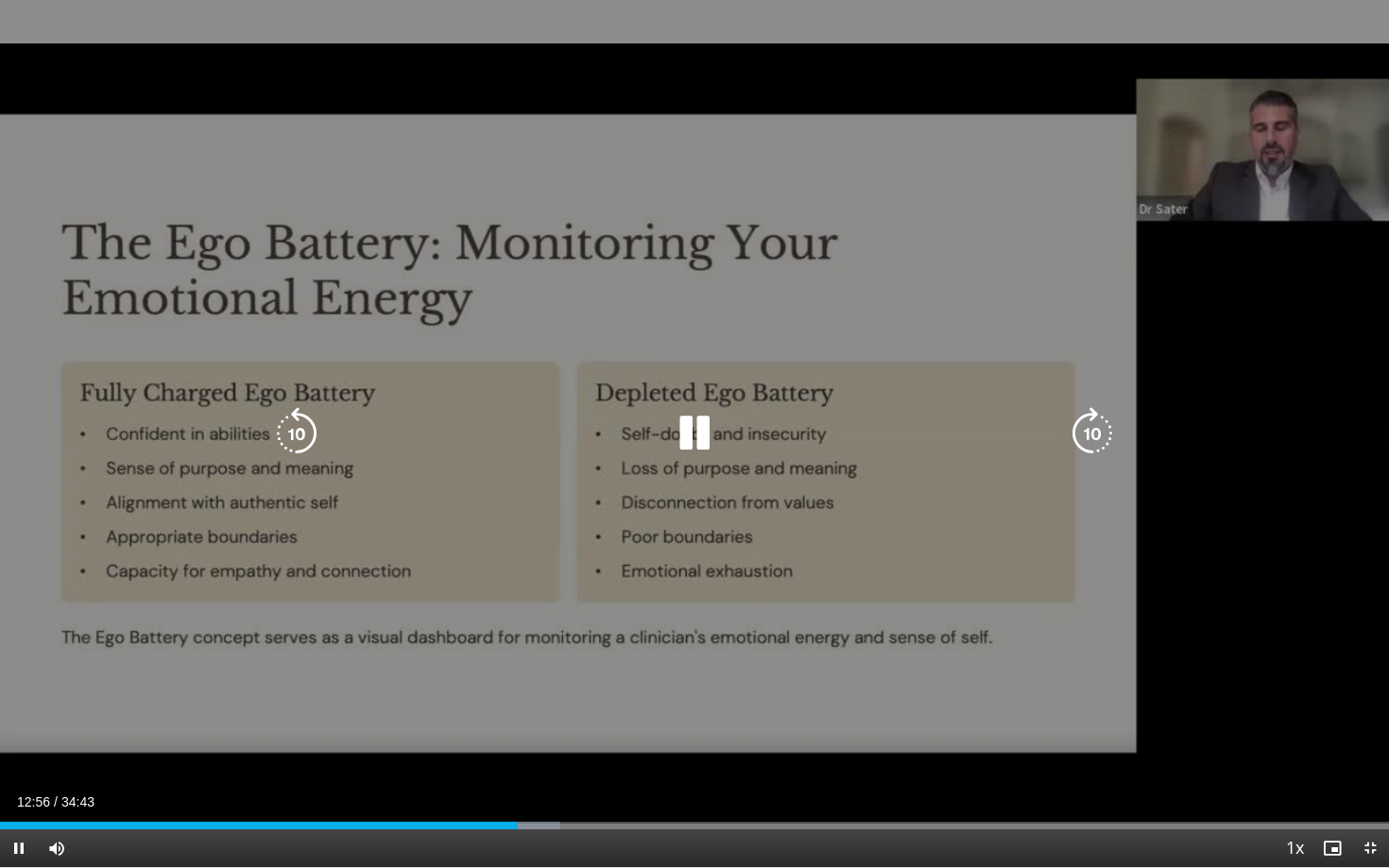 click at bounding box center [694, 434] 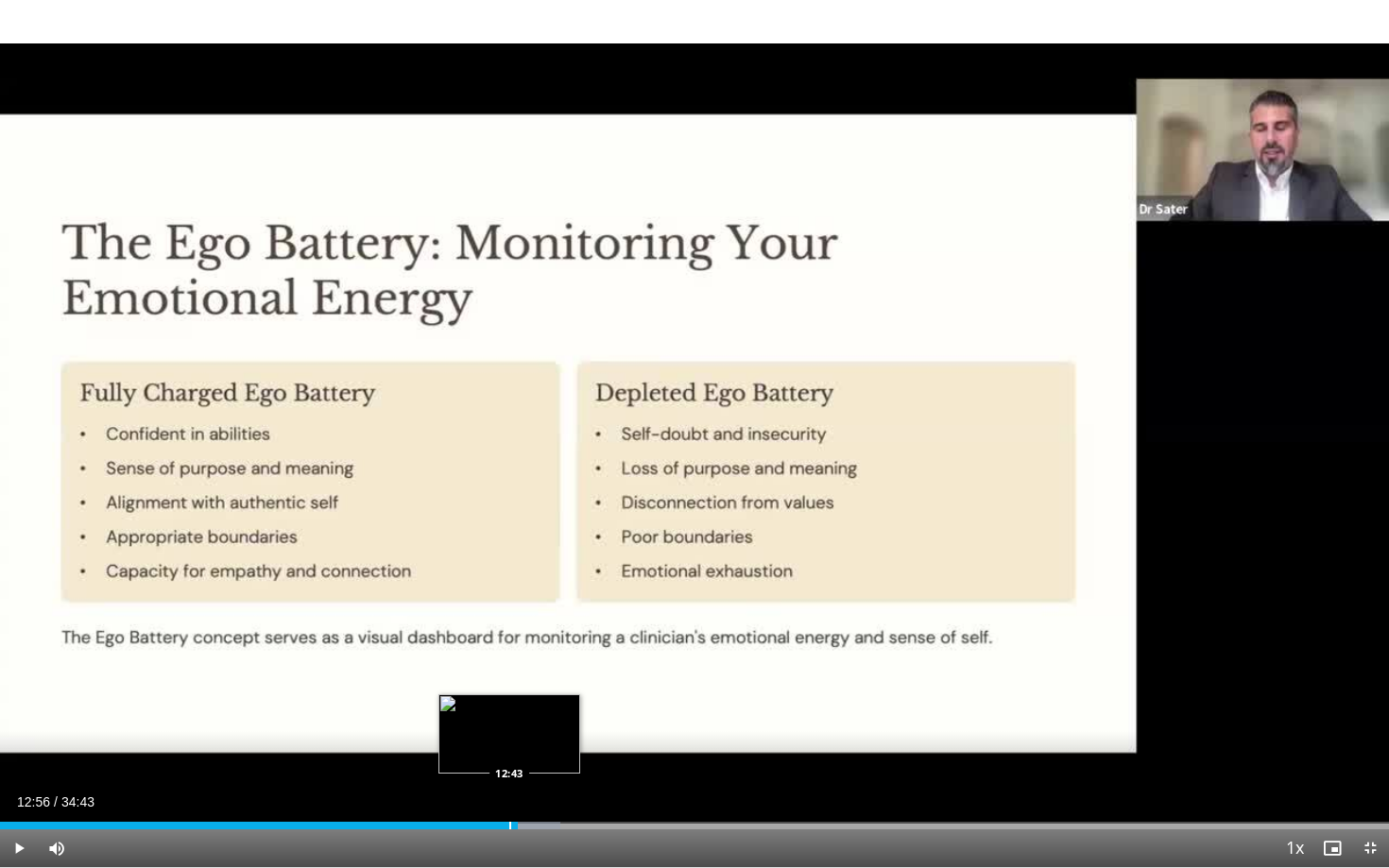 click on "12:56" at bounding box center [259, 825] 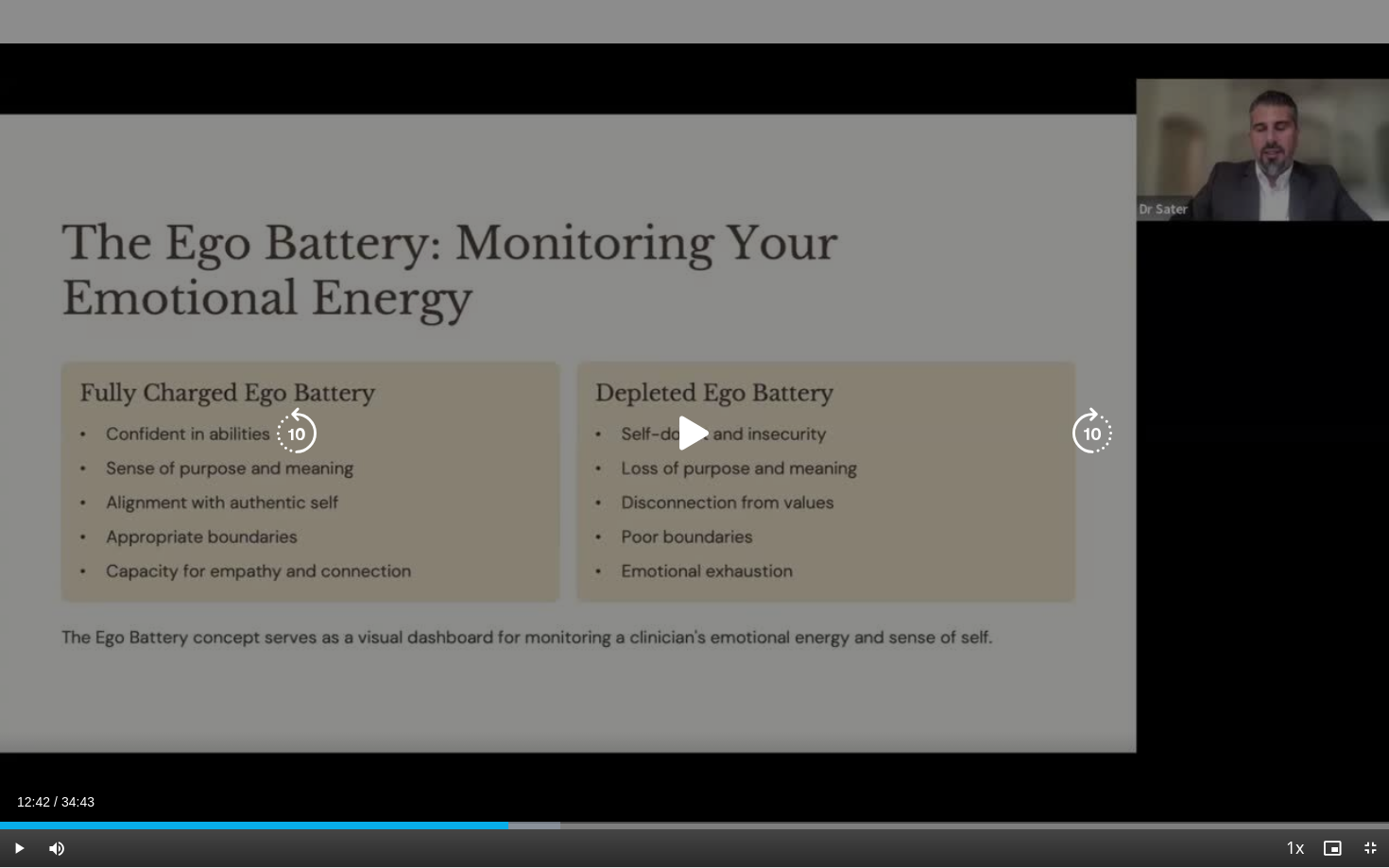click on "10 seconds
Tap to unmute" at bounding box center [694, 434] 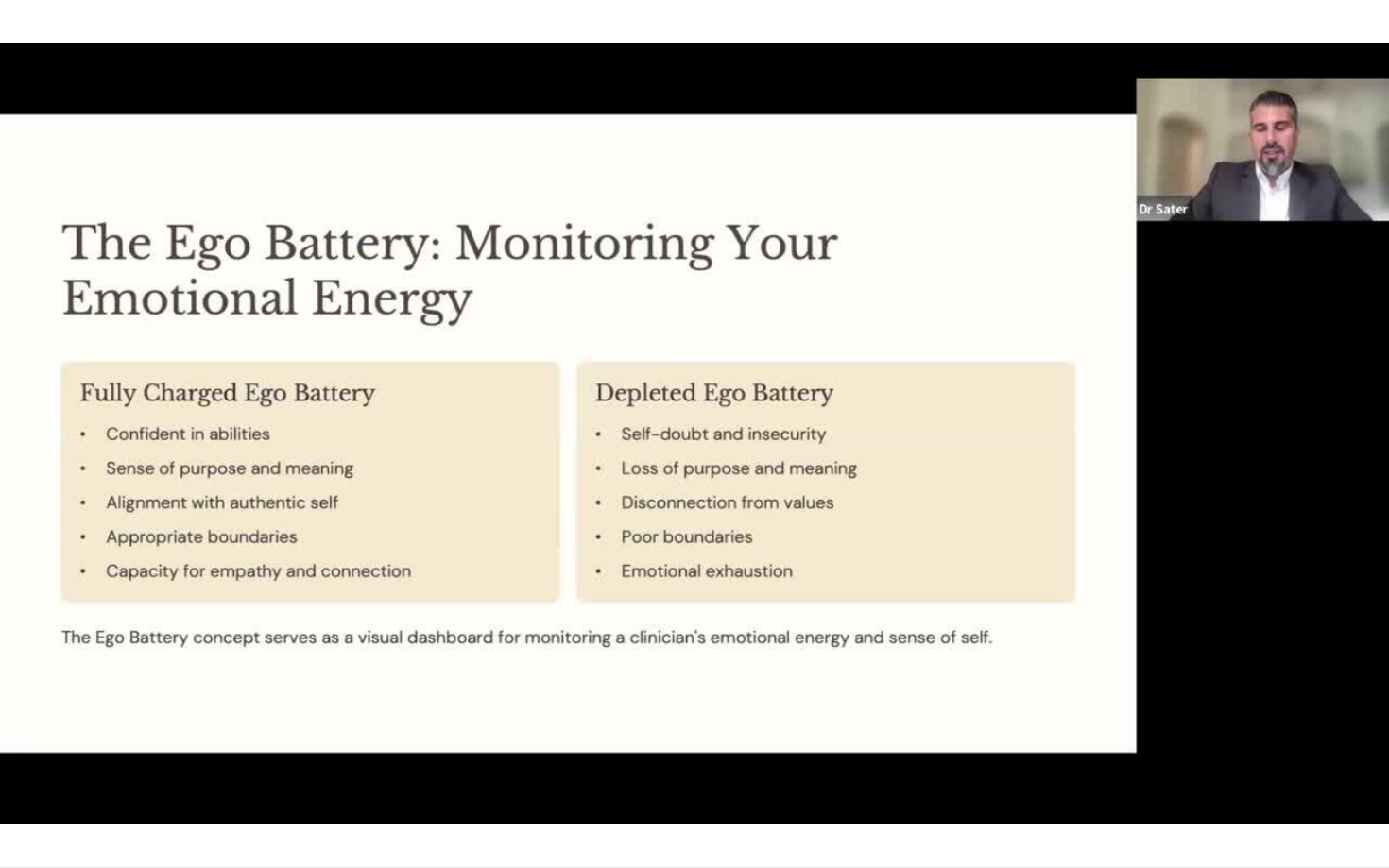 click on "10 seconds
Tap to unmute" at bounding box center (694, 434) 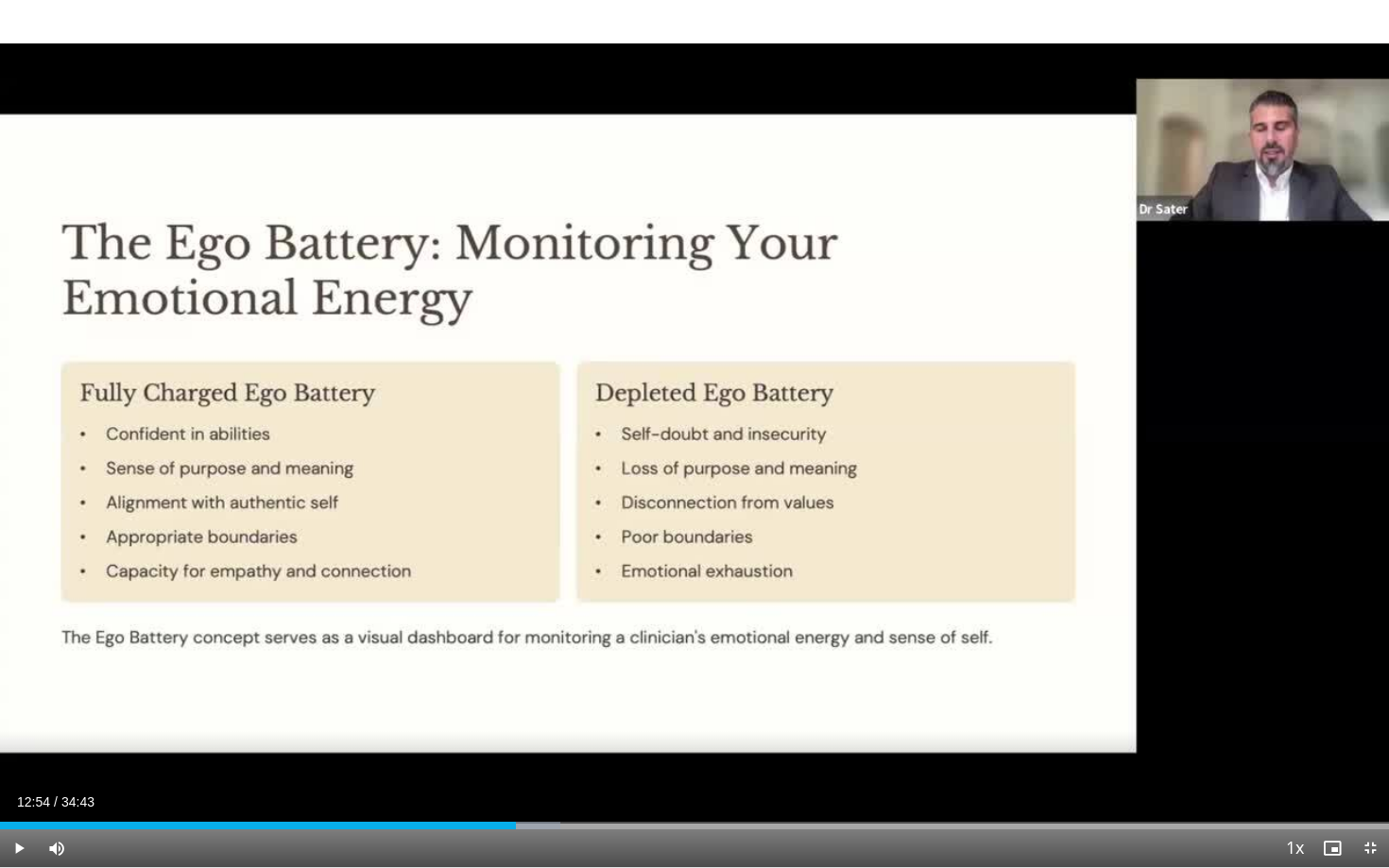 click on "10 seconds
Tap to unmute" at bounding box center [694, 434] 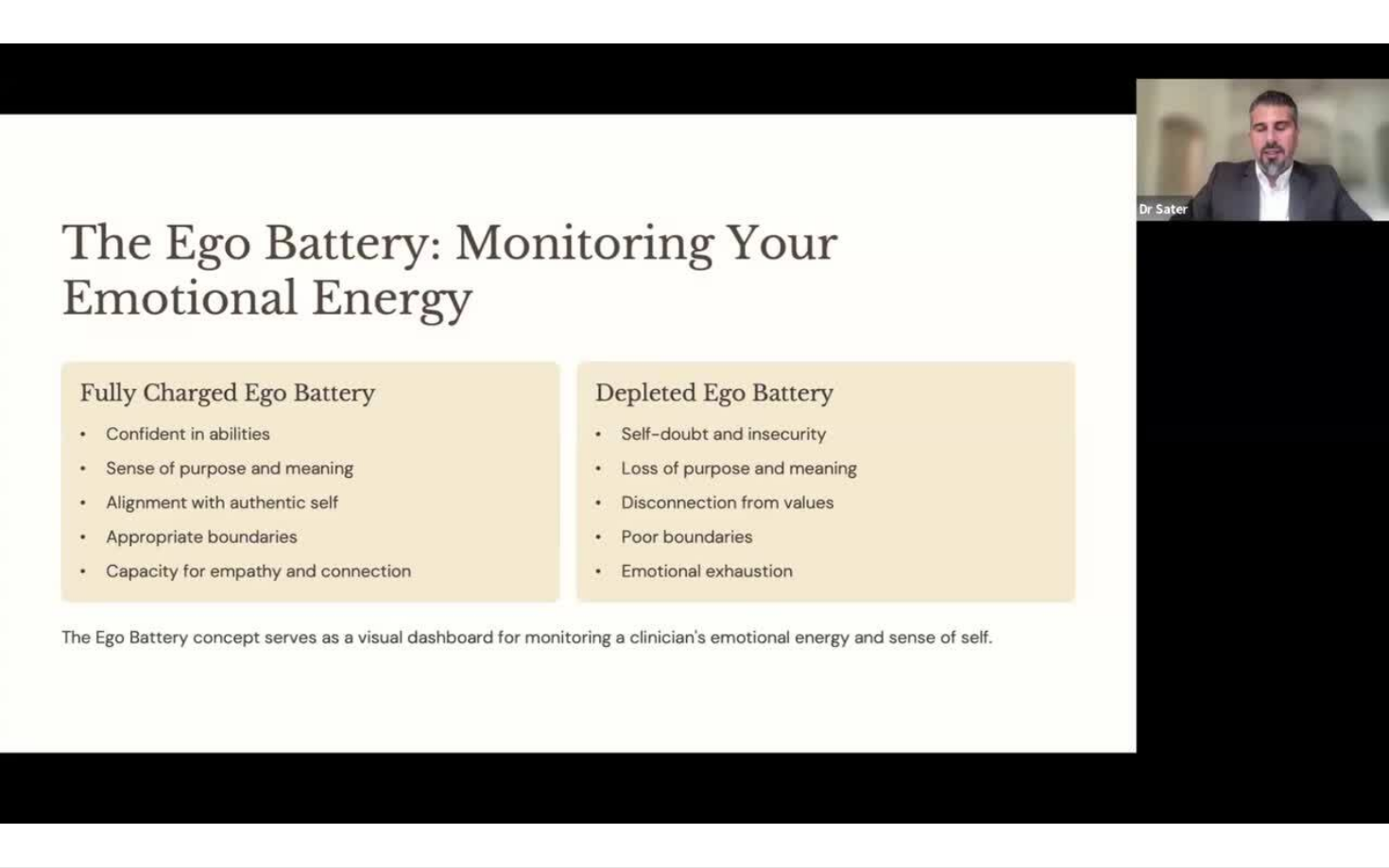 click on "10 seconds
Tap to unmute" at bounding box center (694, 434) 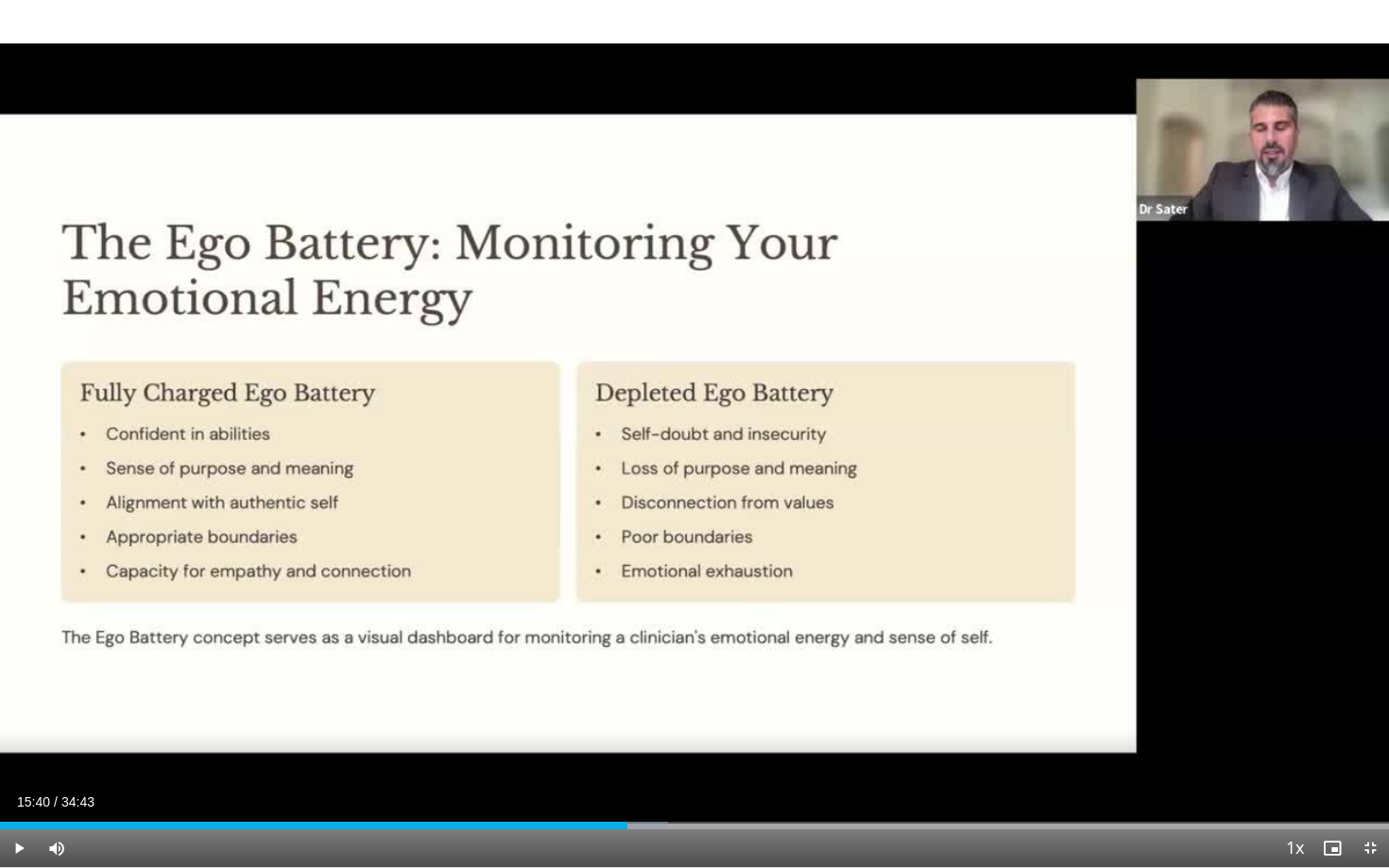 click on "10 seconds
Tap to unmute" at bounding box center [694, 434] 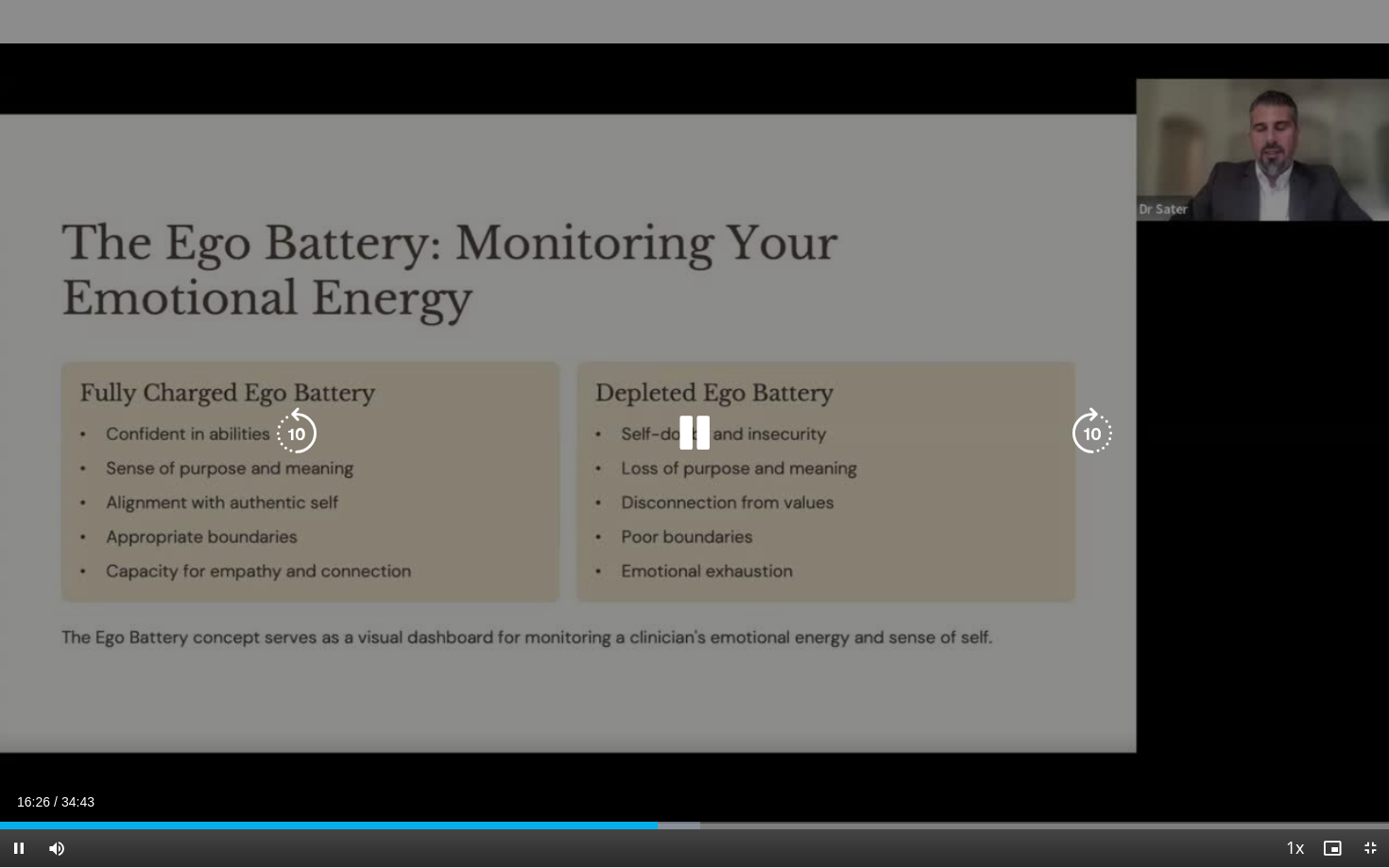 click on "10 seconds
Tap to unmute" at bounding box center [694, 434] 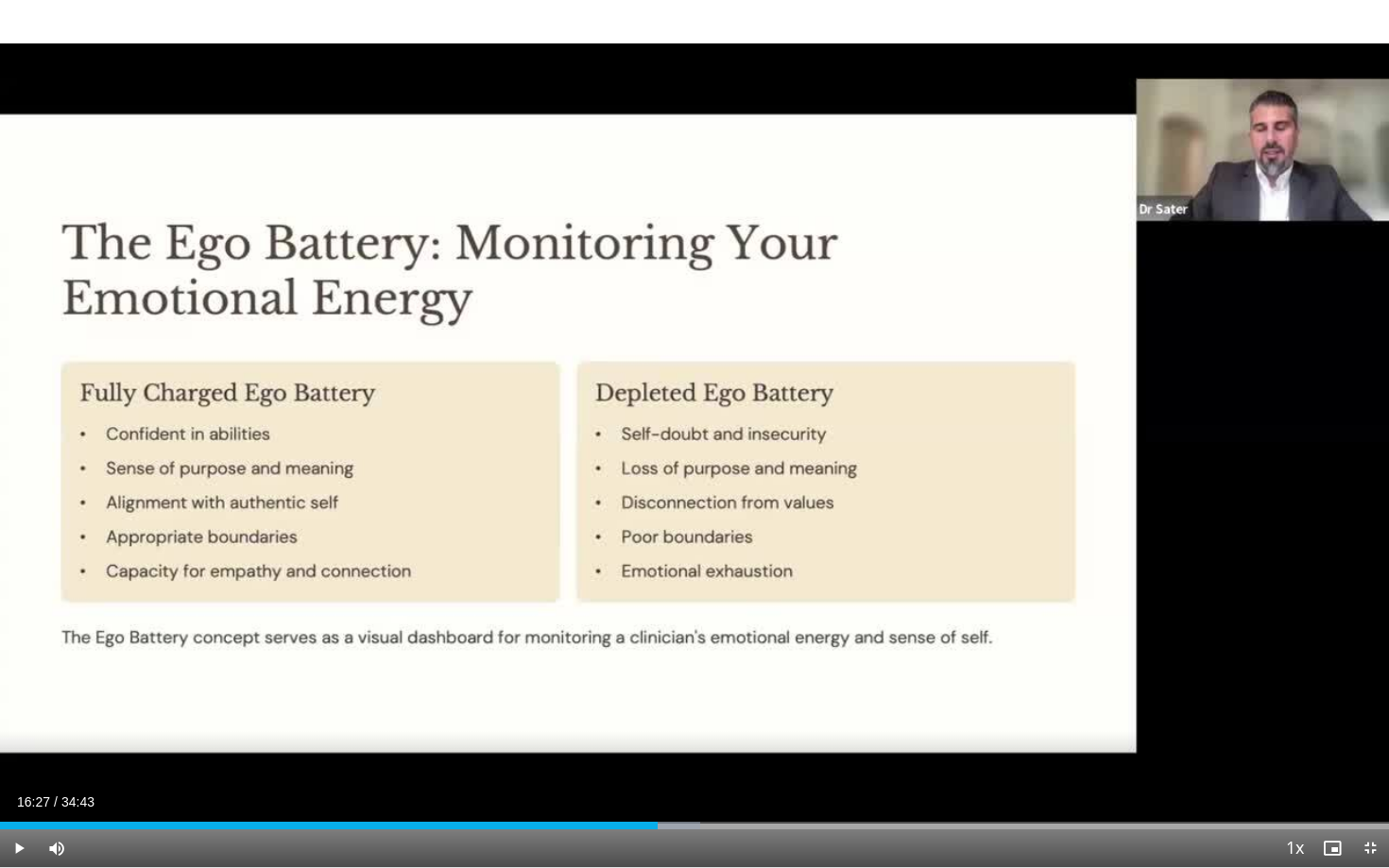 click on "10 seconds
Tap to unmute" at bounding box center (694, 434) 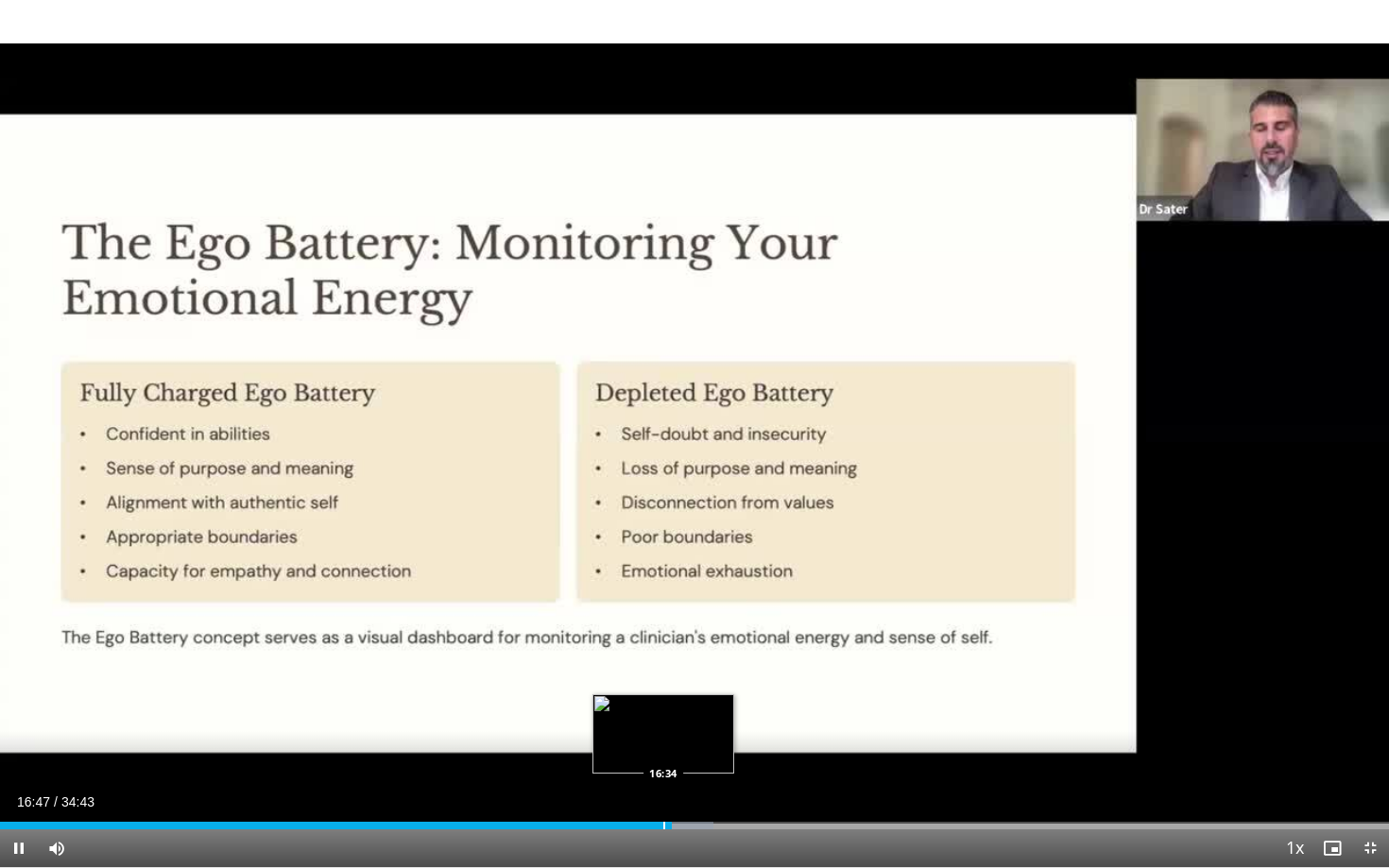 click at bounding box center (664, 825) 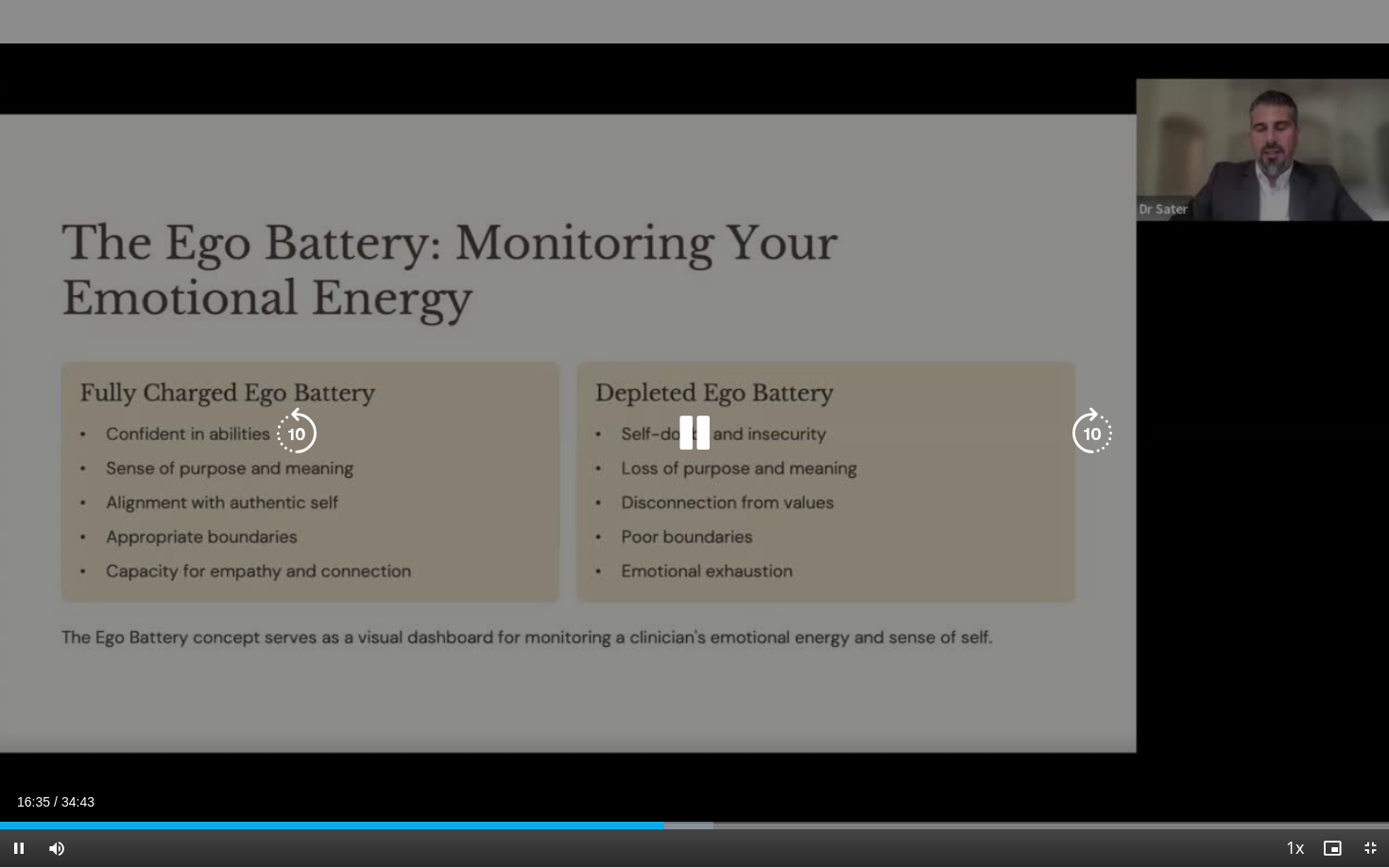 click on "10 seconds
Tap to unmute" at bounding box center [694, 434] 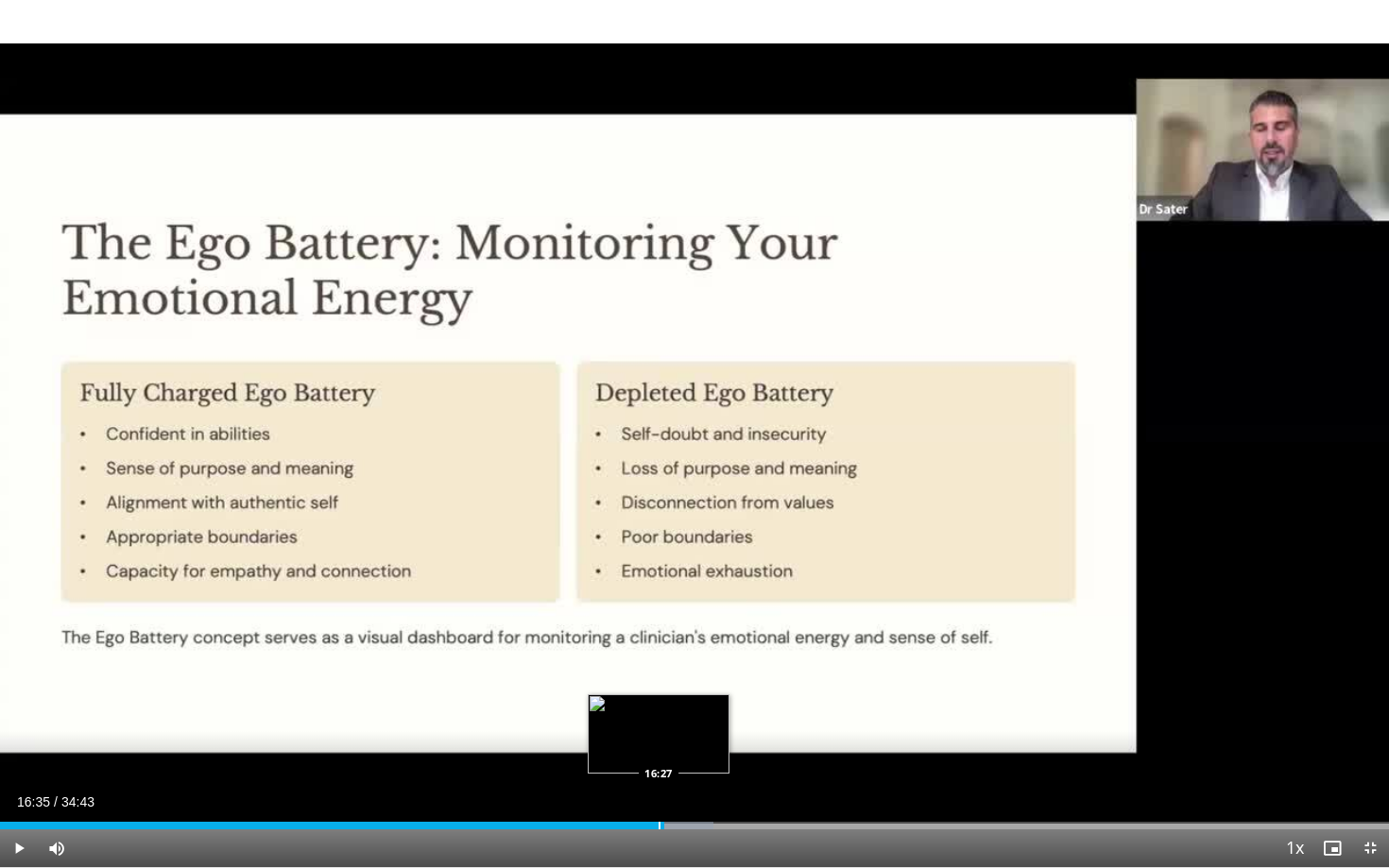 click at bounding box center (660, 825) 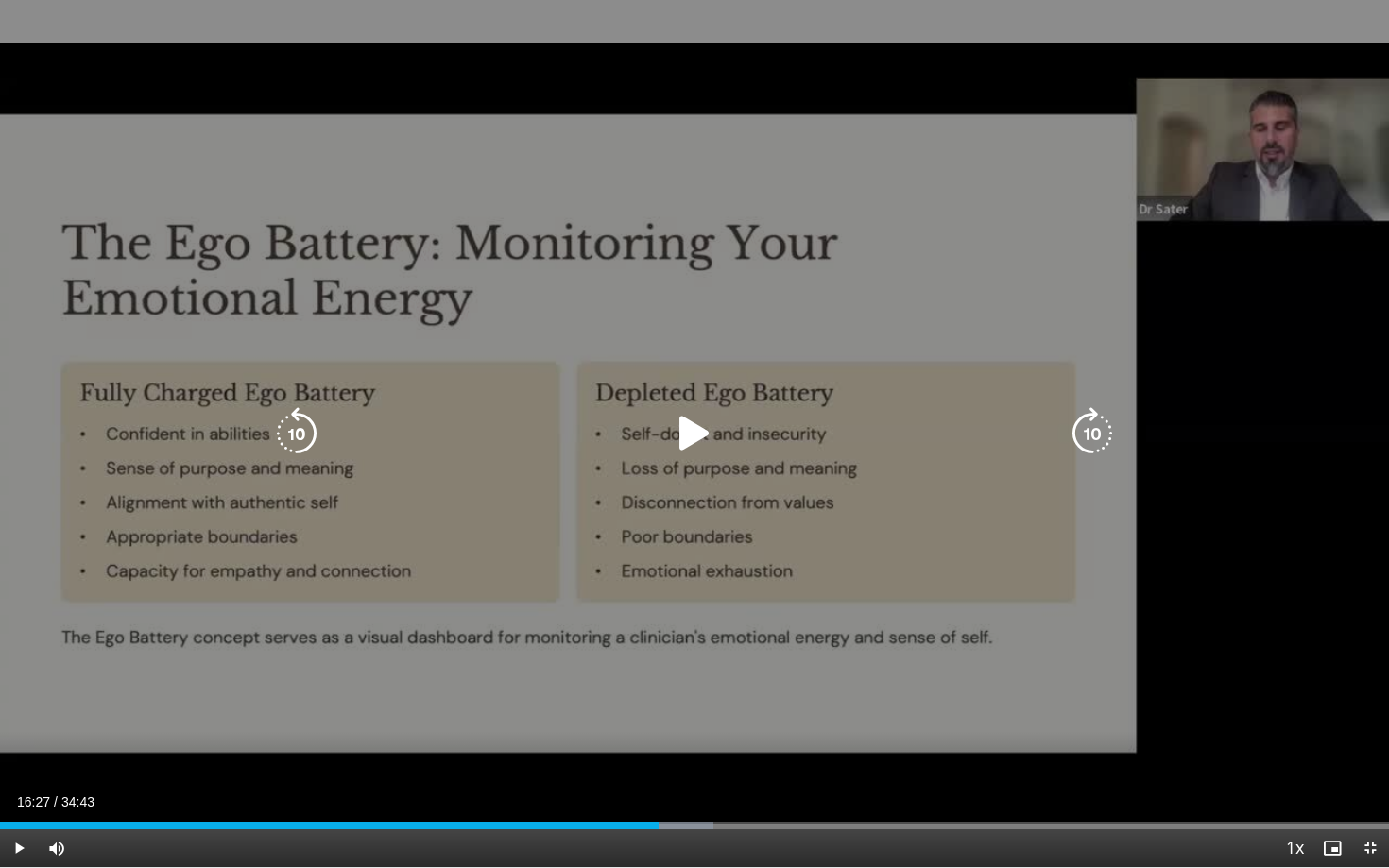 click at bounding box center [694, 434] 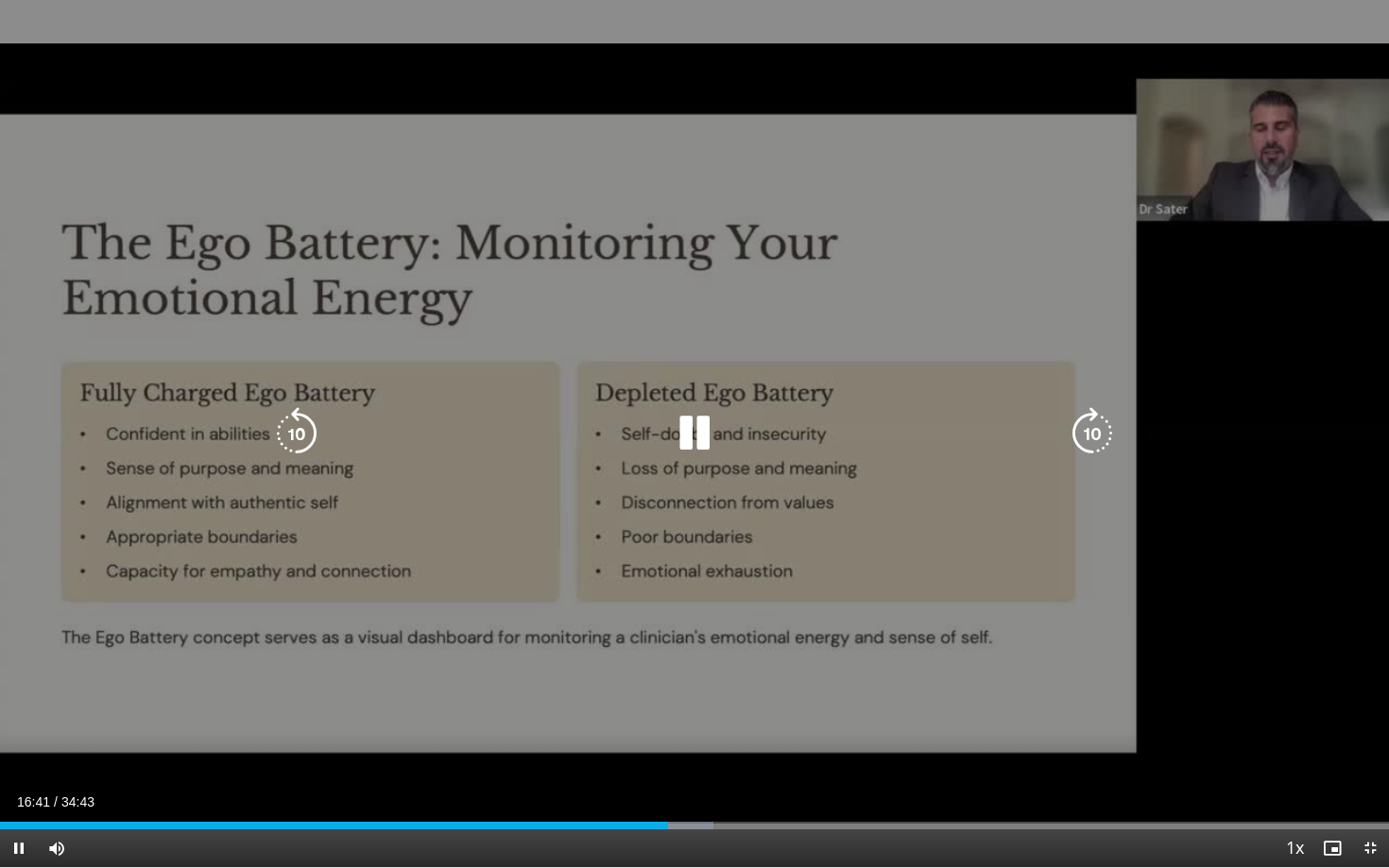 click at bounding box center (694, 434) 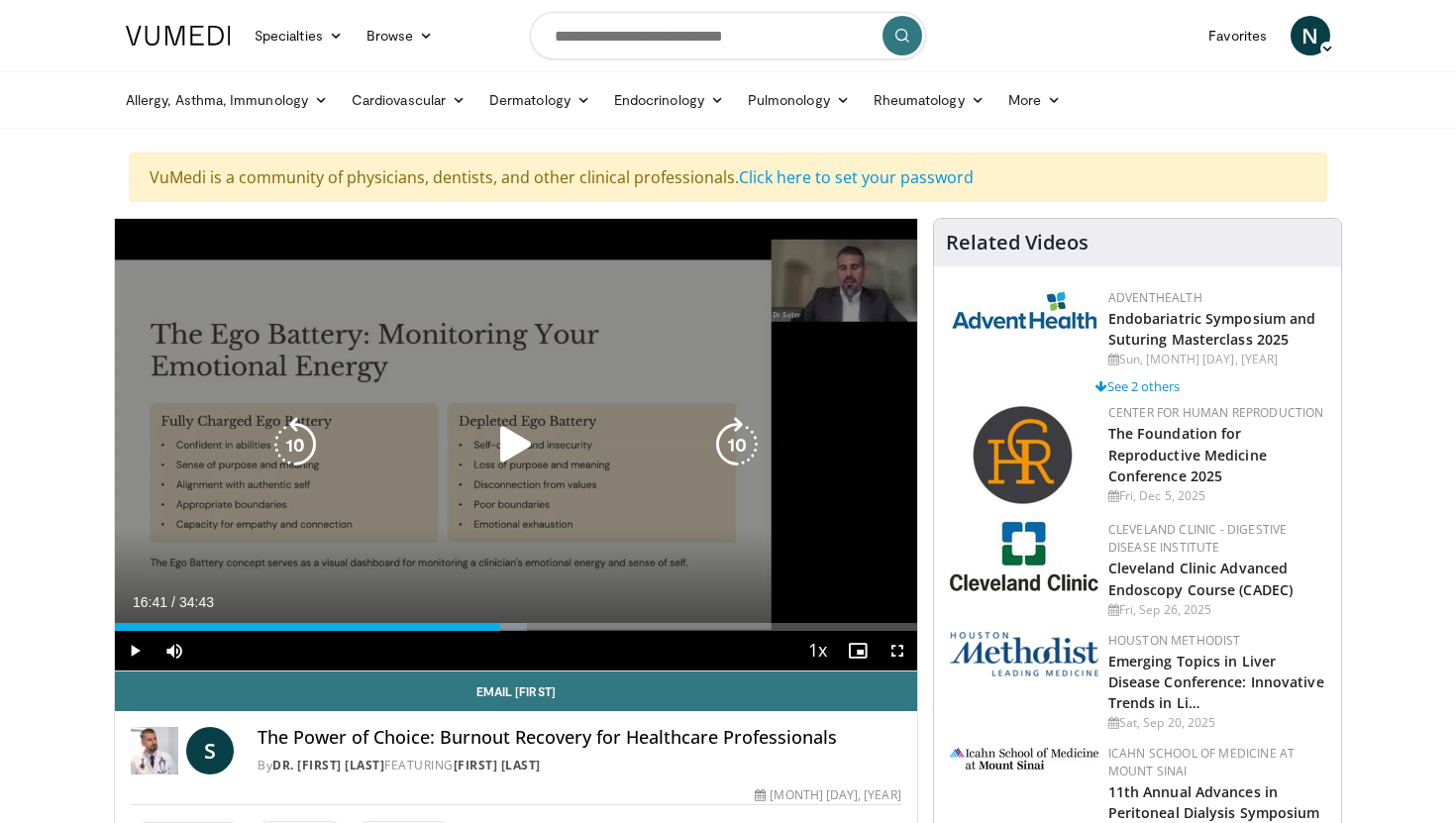 click at bounding box center (516, 445) 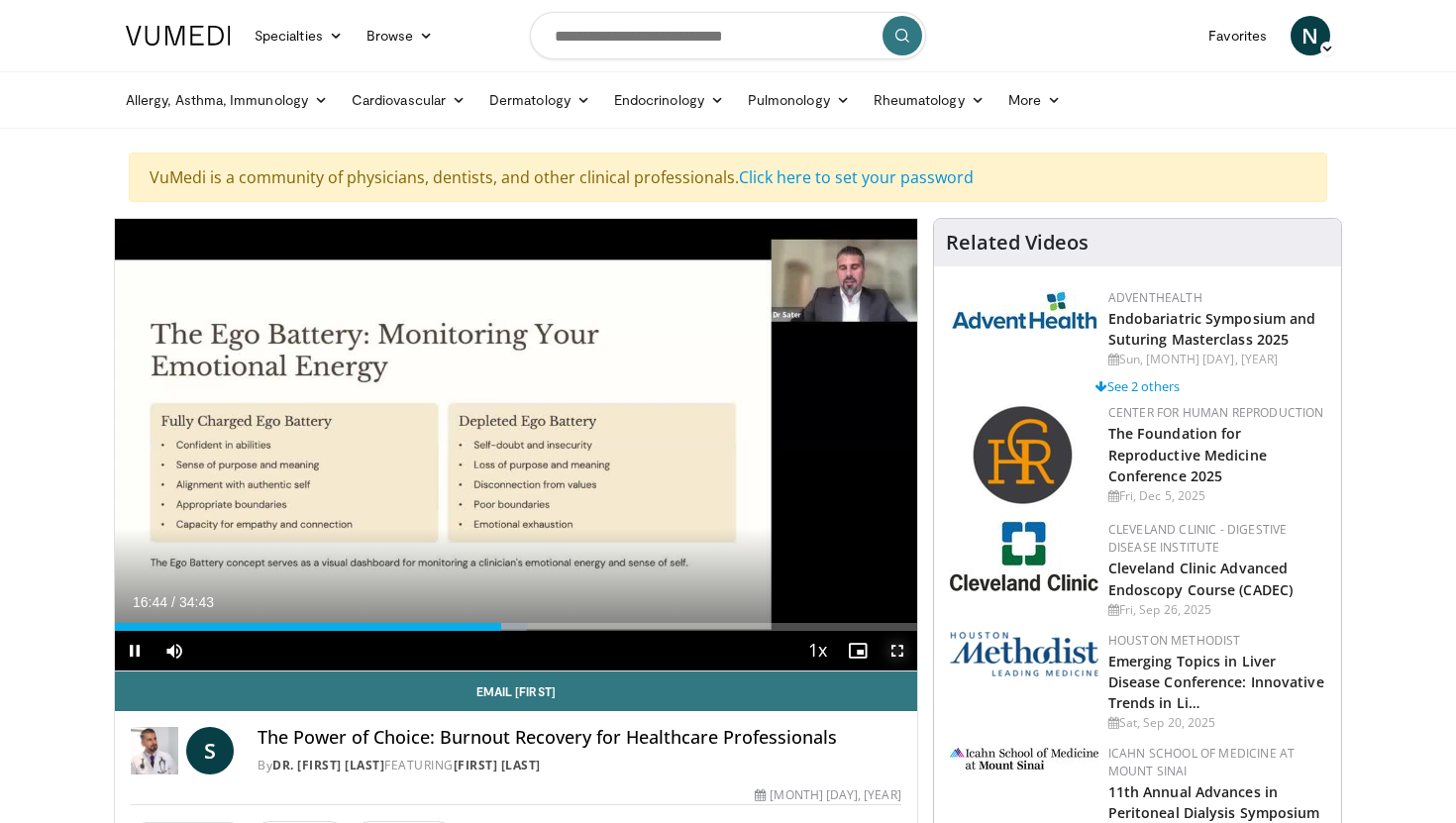 click at bounding box center (897, 651) 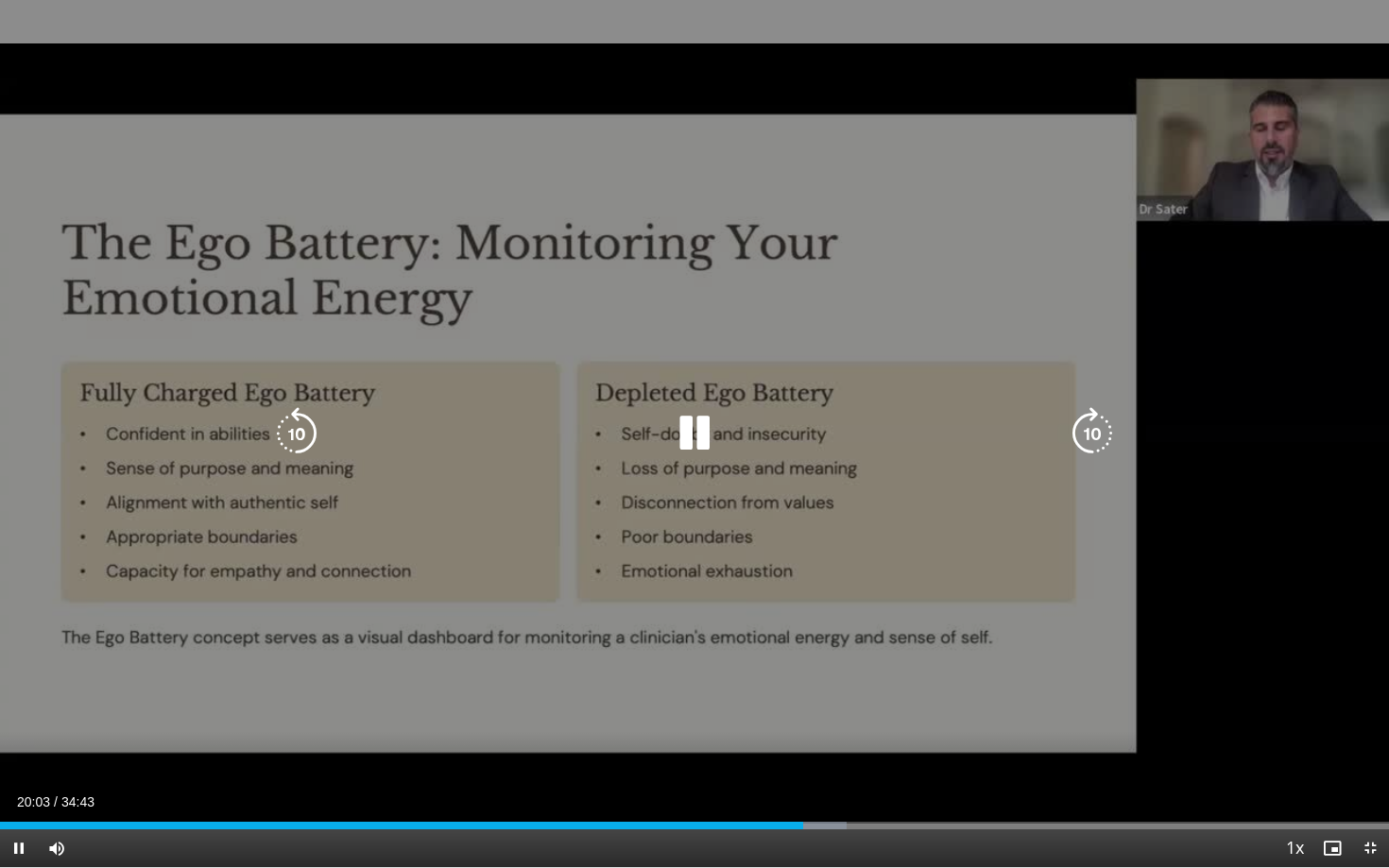 click on "10 seconds
Tap to unmute" at bounding box center [694, 434] 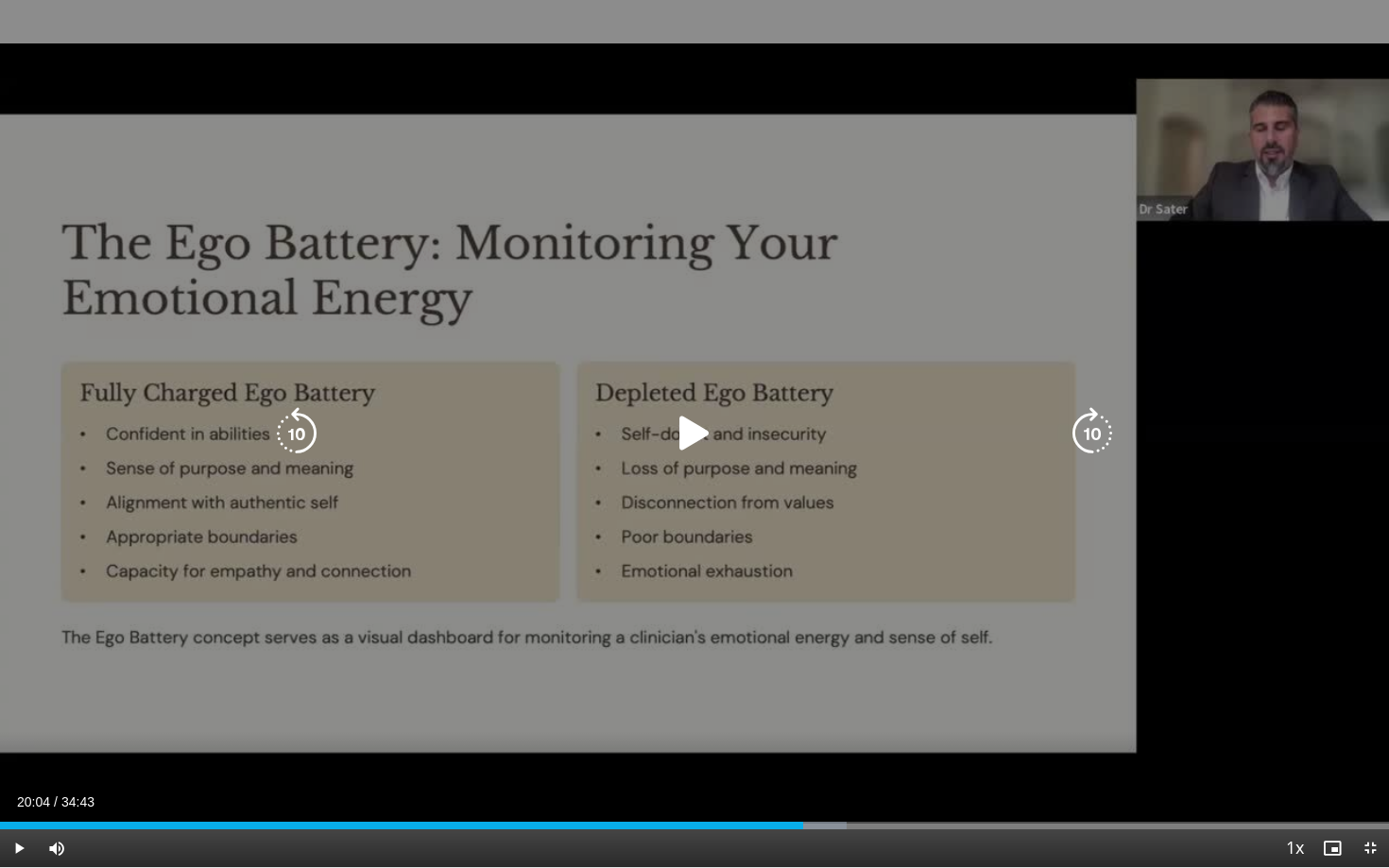 click on "10 seconds
Tap to unmute" at bounding box center [694, 434] 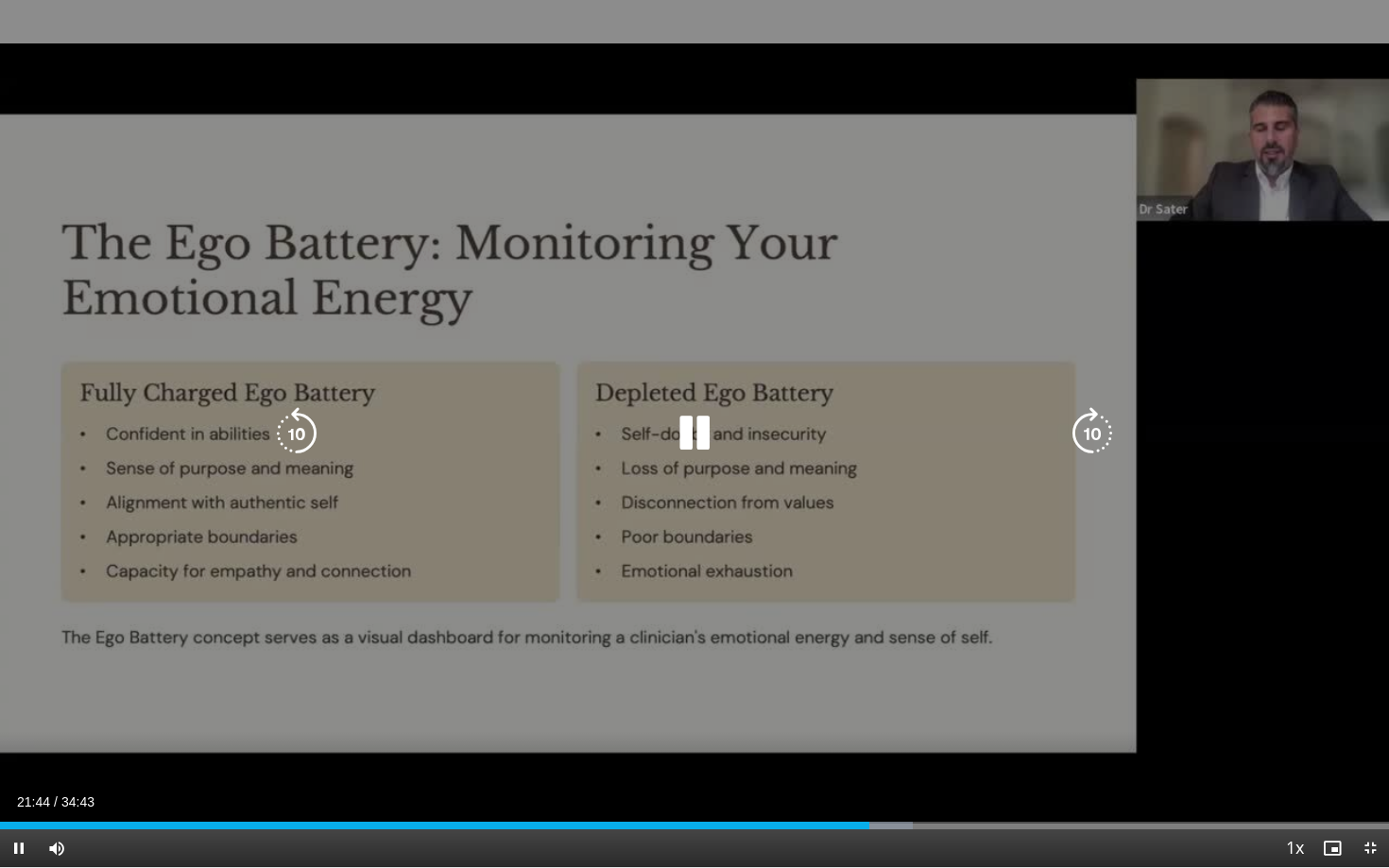 click on "10 seconds
Tap to unmute" at bounding box center (694, 434) 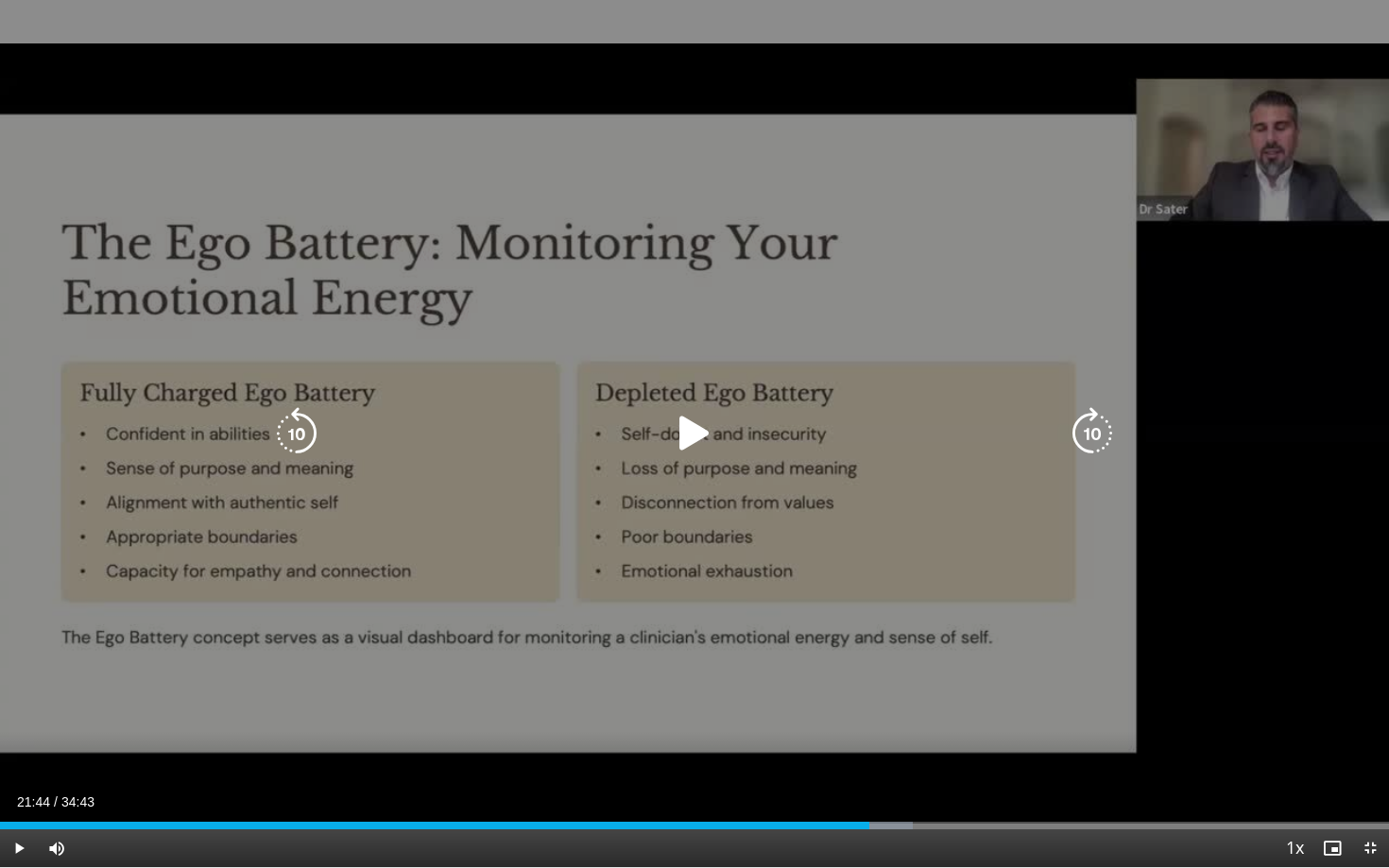 click on "10 seconds
Tap to unmute" at bounding box center [694, 434] 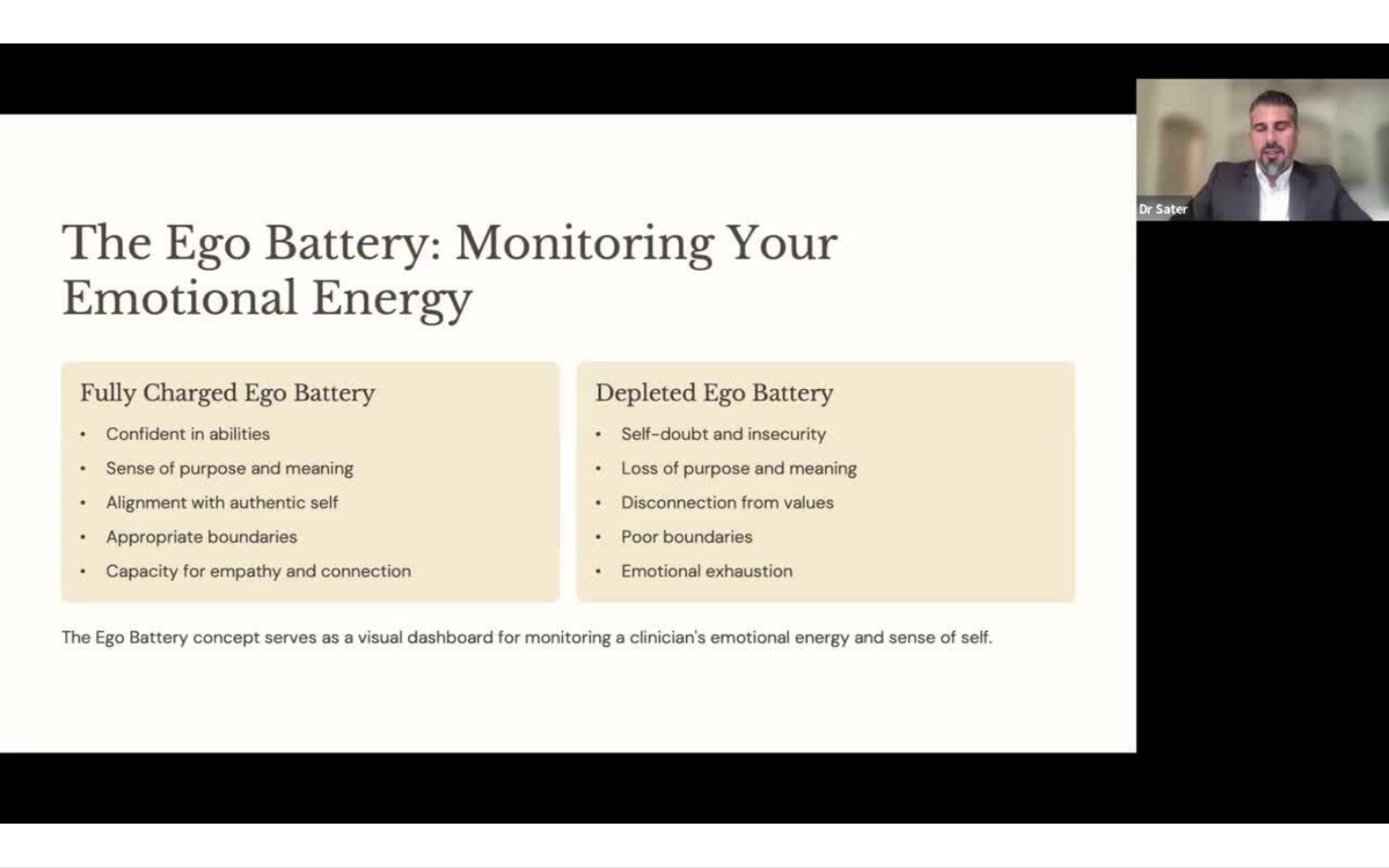 click on "10 seconds
Tap to unmute" at bounding box center (694, 434) 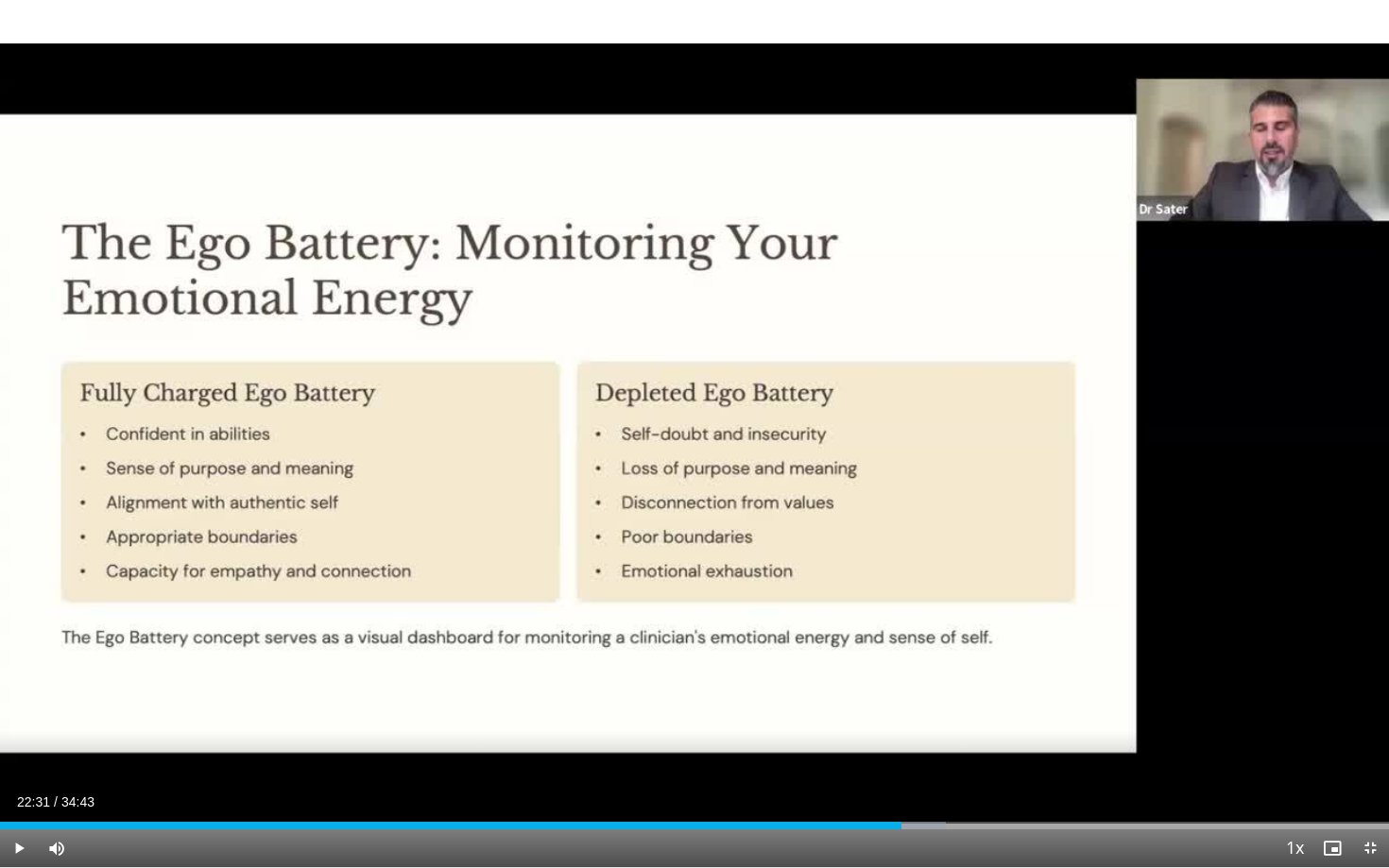 click on "10 seconds
Tap to unmute" at bounding box center (694, 434) 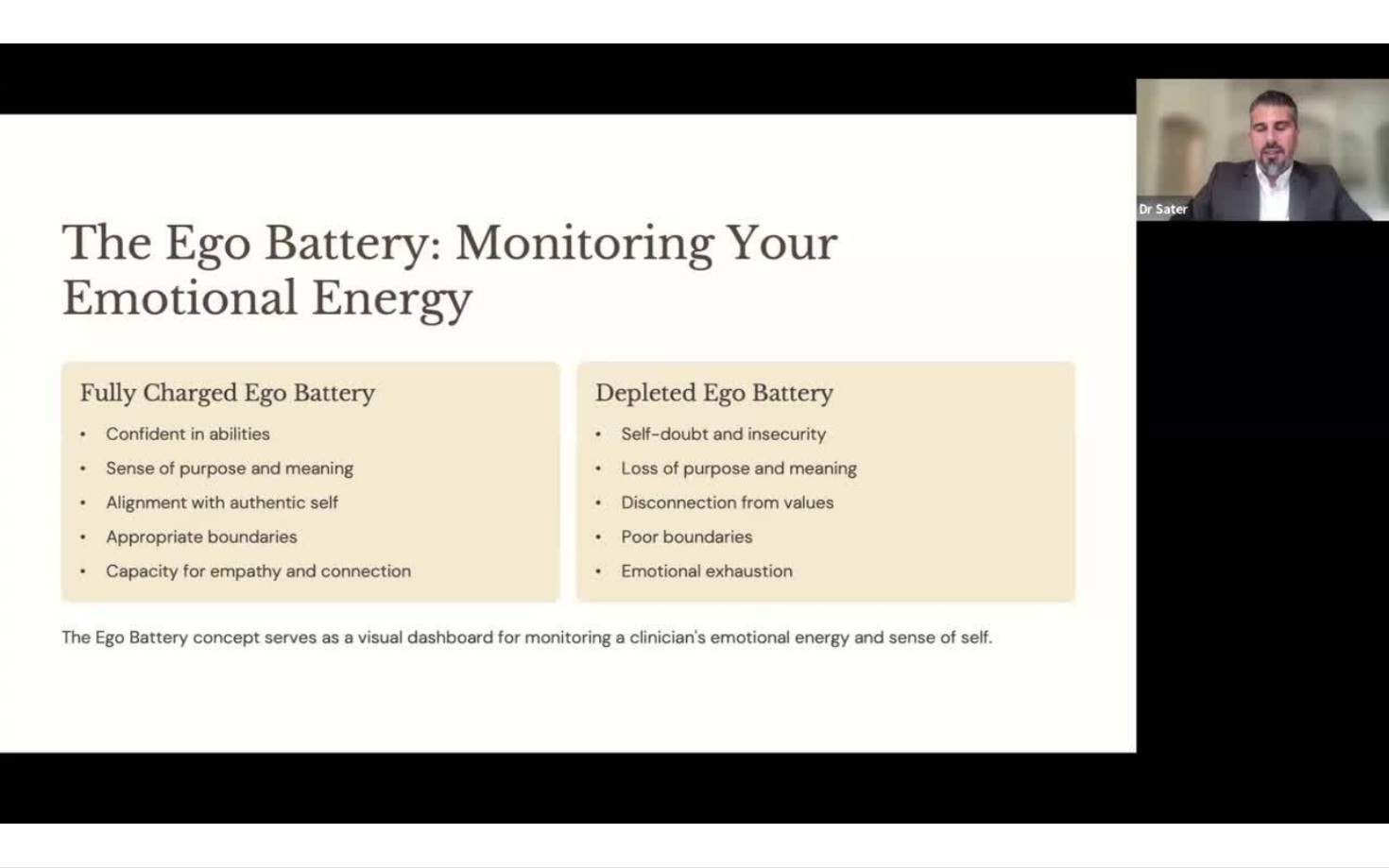 click on "10 seconds
Tap to unmute" at bounding box center [694, 434] 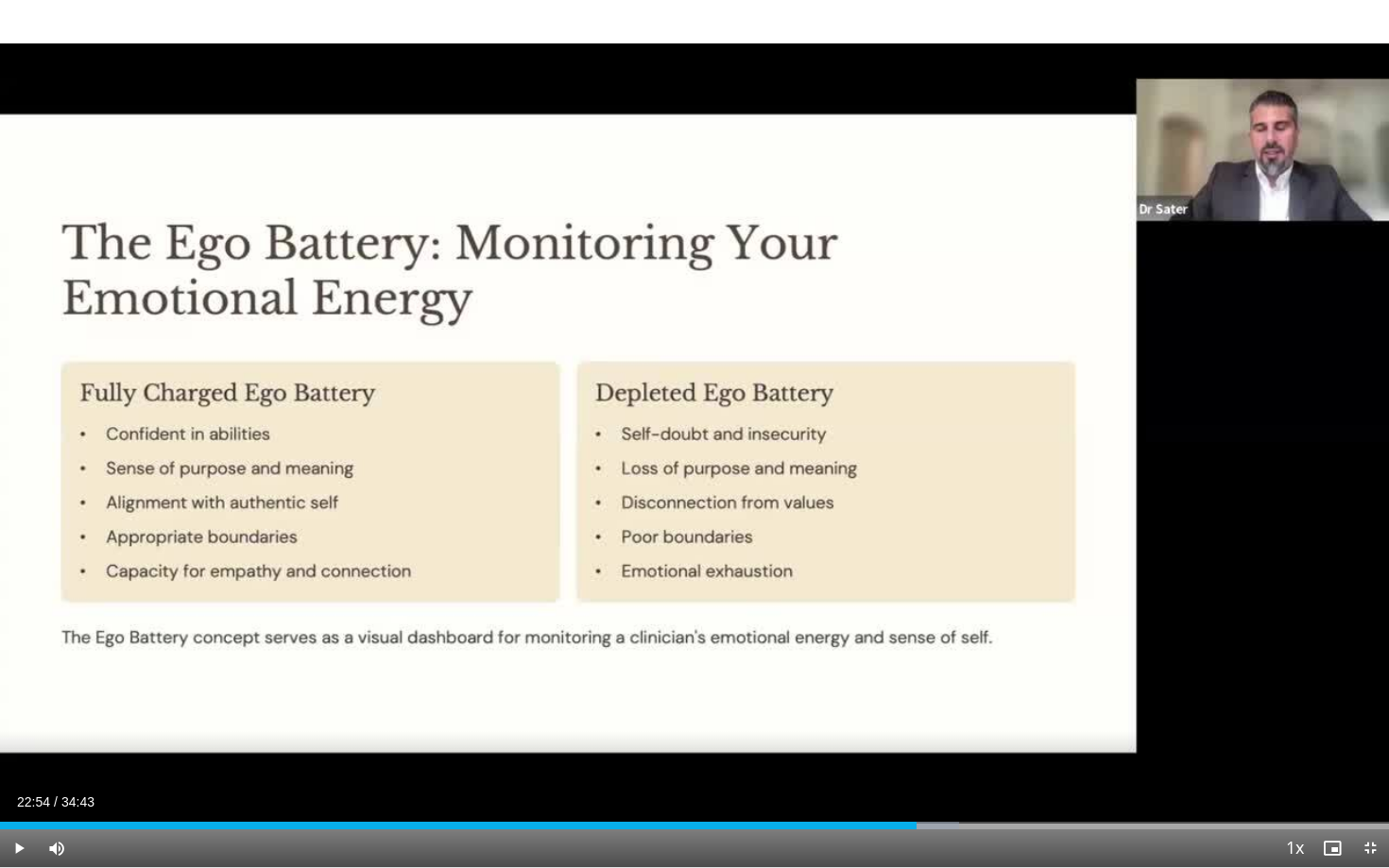 click on "10 seconds
Tap to unmute" at bounding box center [694, 434] 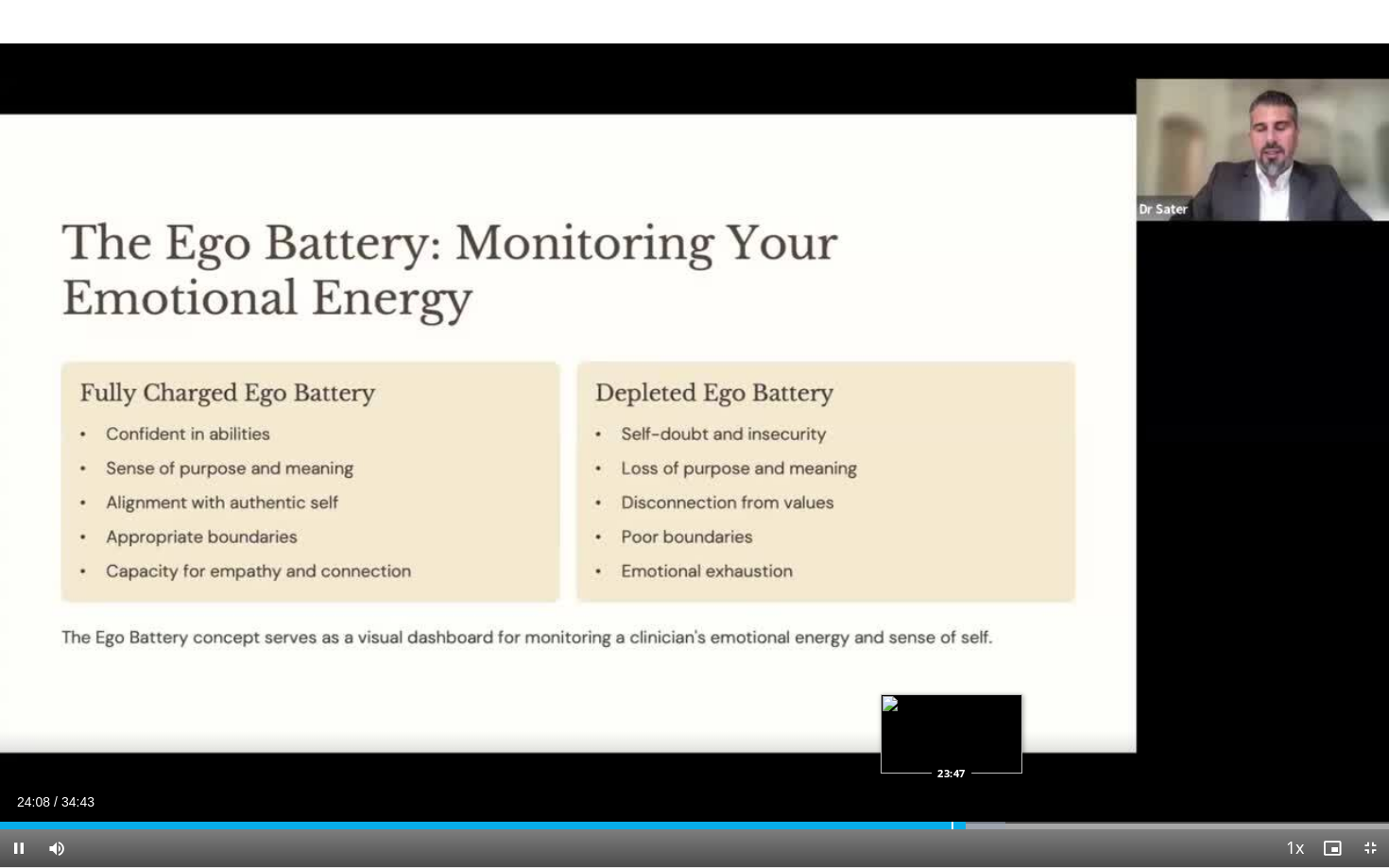 click at bounding box center (952, 825) 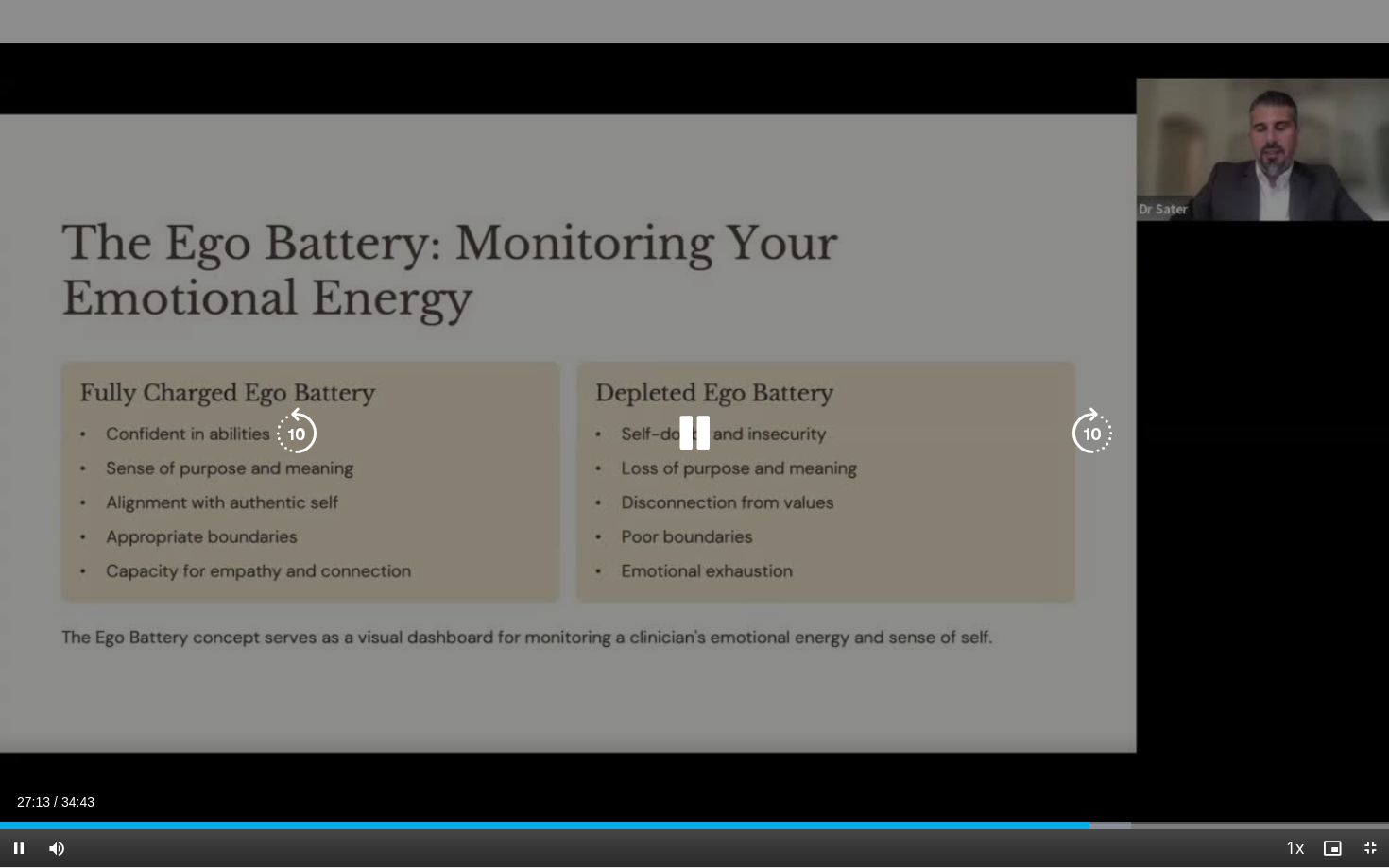 click on "10 seconds
Tap to unmute" at bounding box center [694, 434] 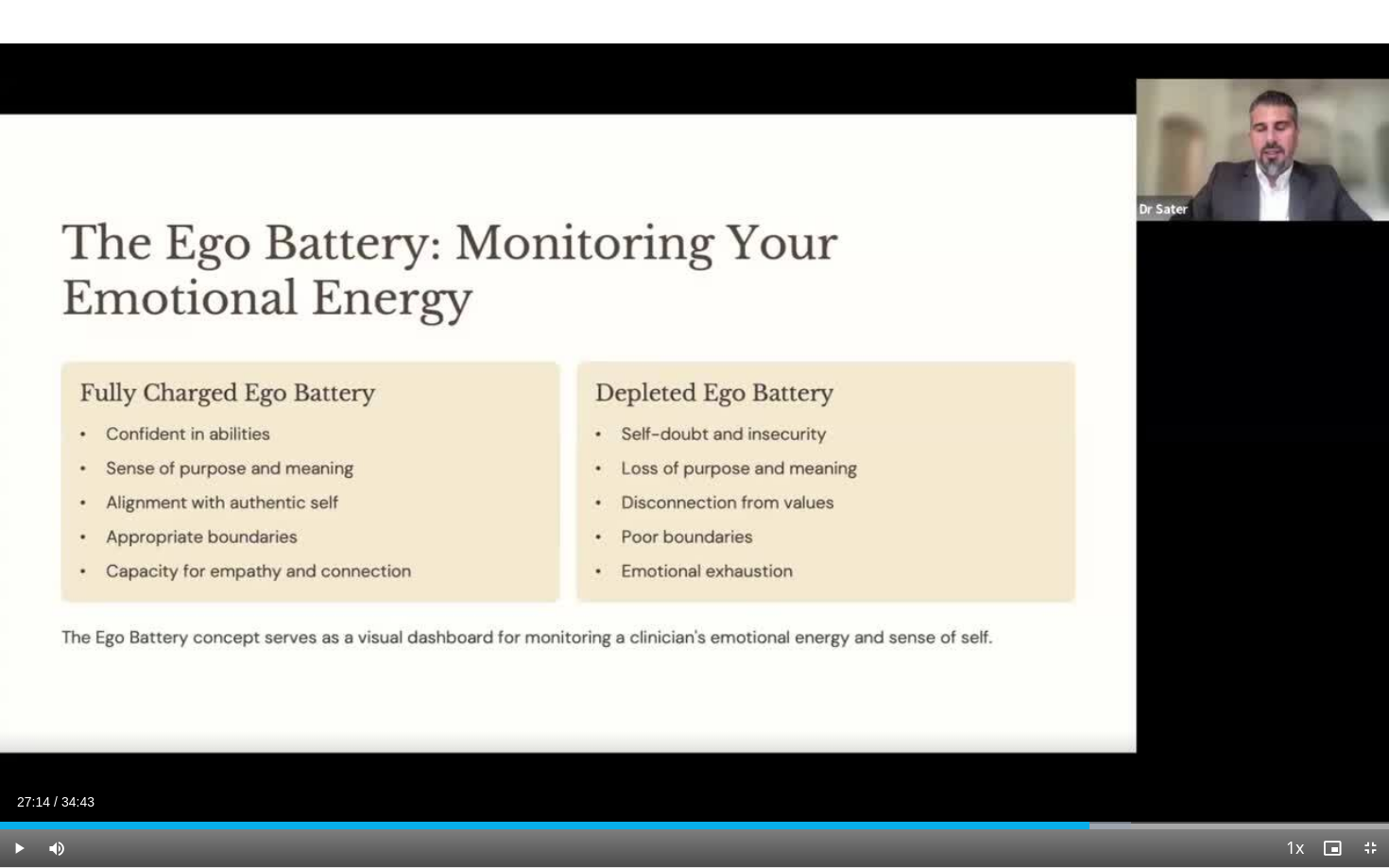 click on "10 seconds
Tap to unmute" at bounding box center [694, 434] 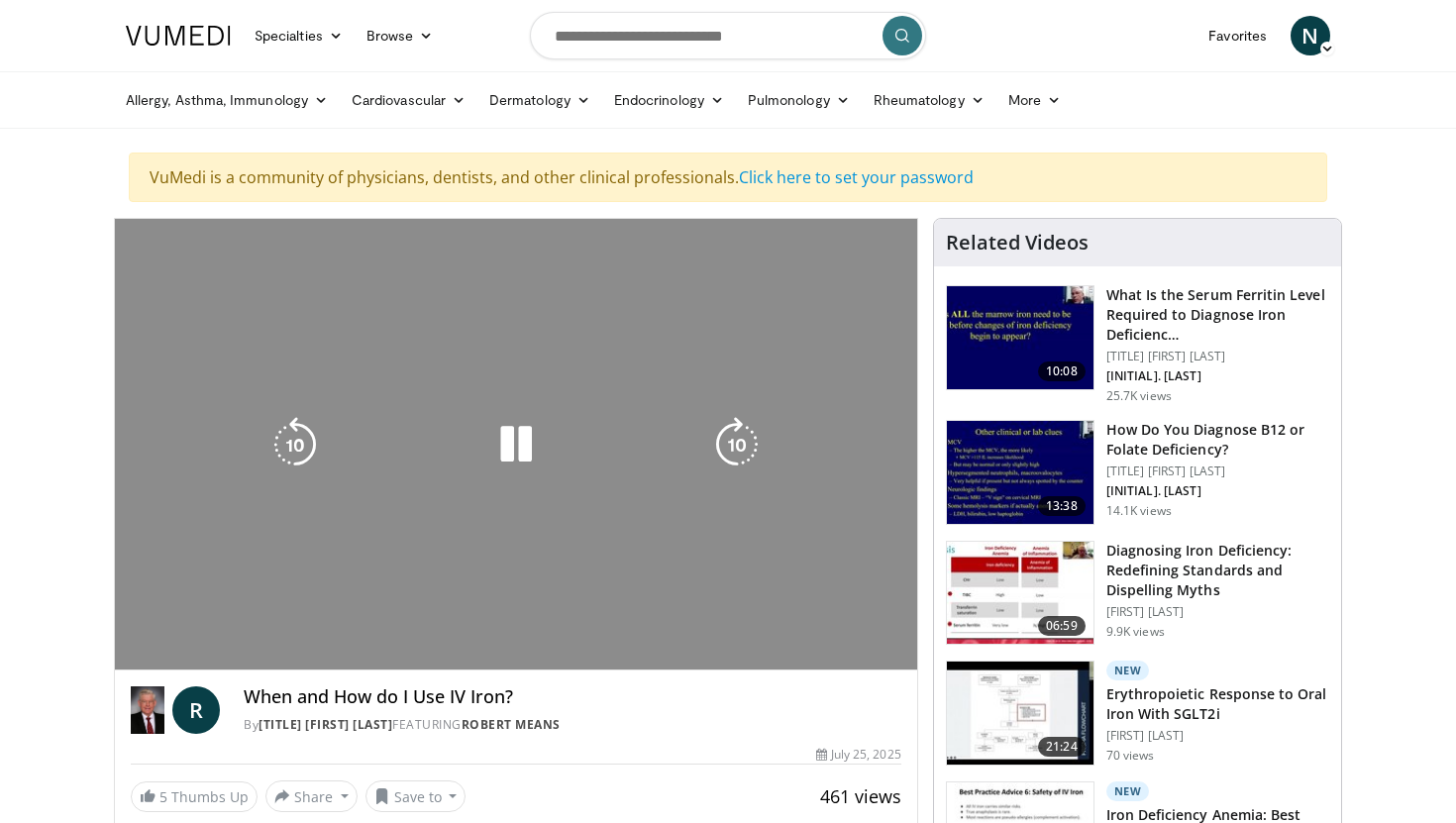 scroll, scrollTop: 0, scrollLeft: 0, axis: both 